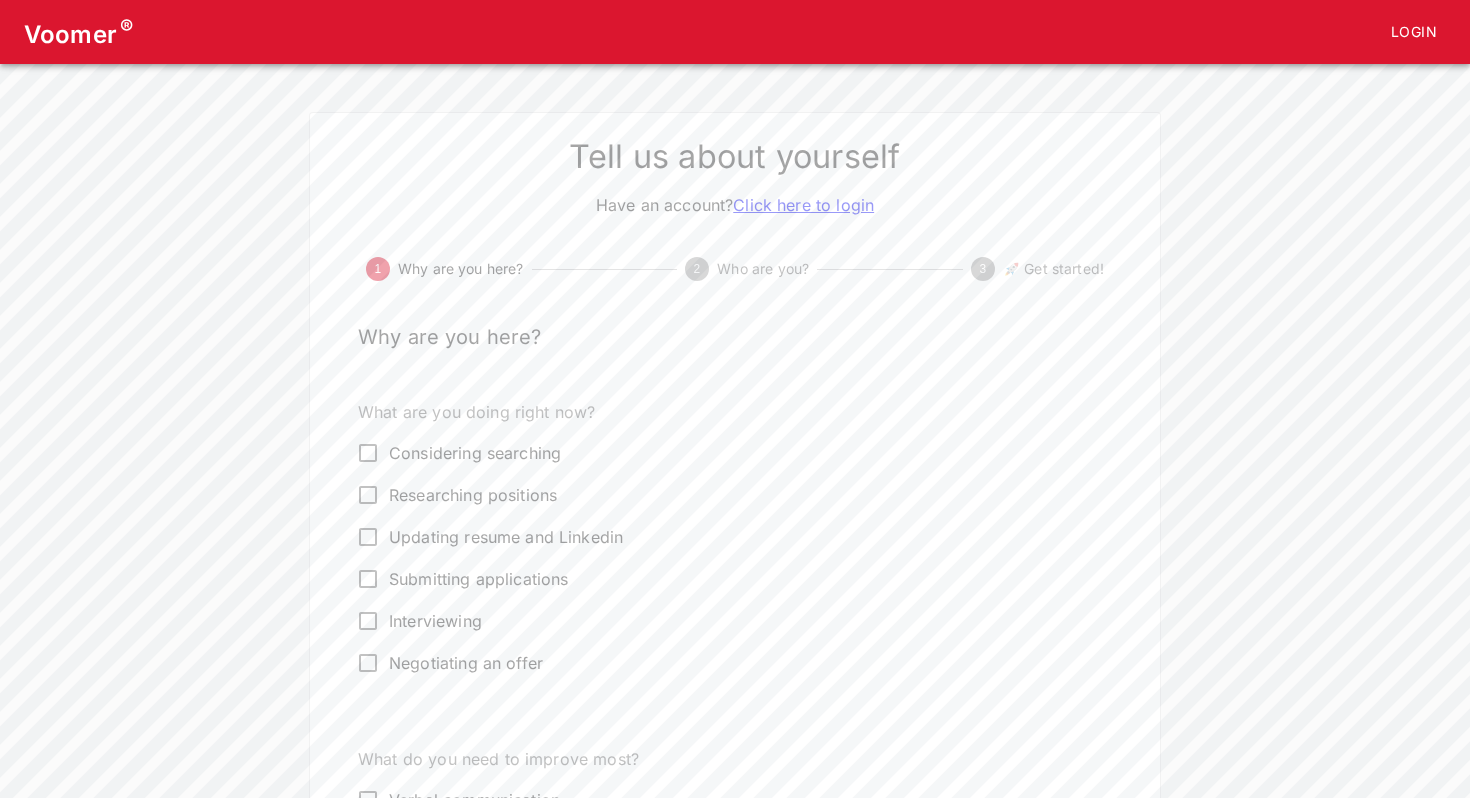scroll, scrollTop: 0, scrollLeft: 0, axis: both 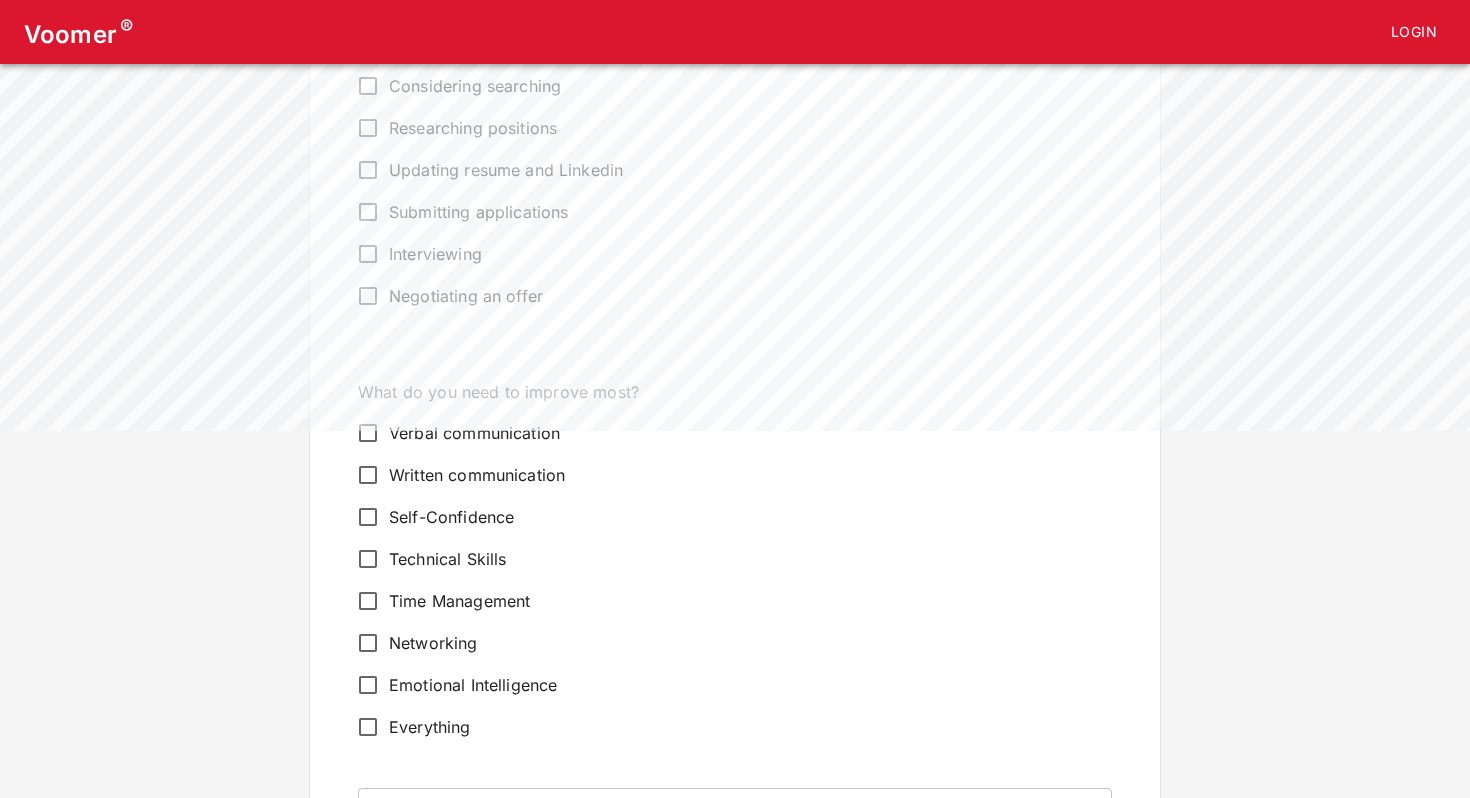 click on "Interviewing" at bounding box center [721, 254] 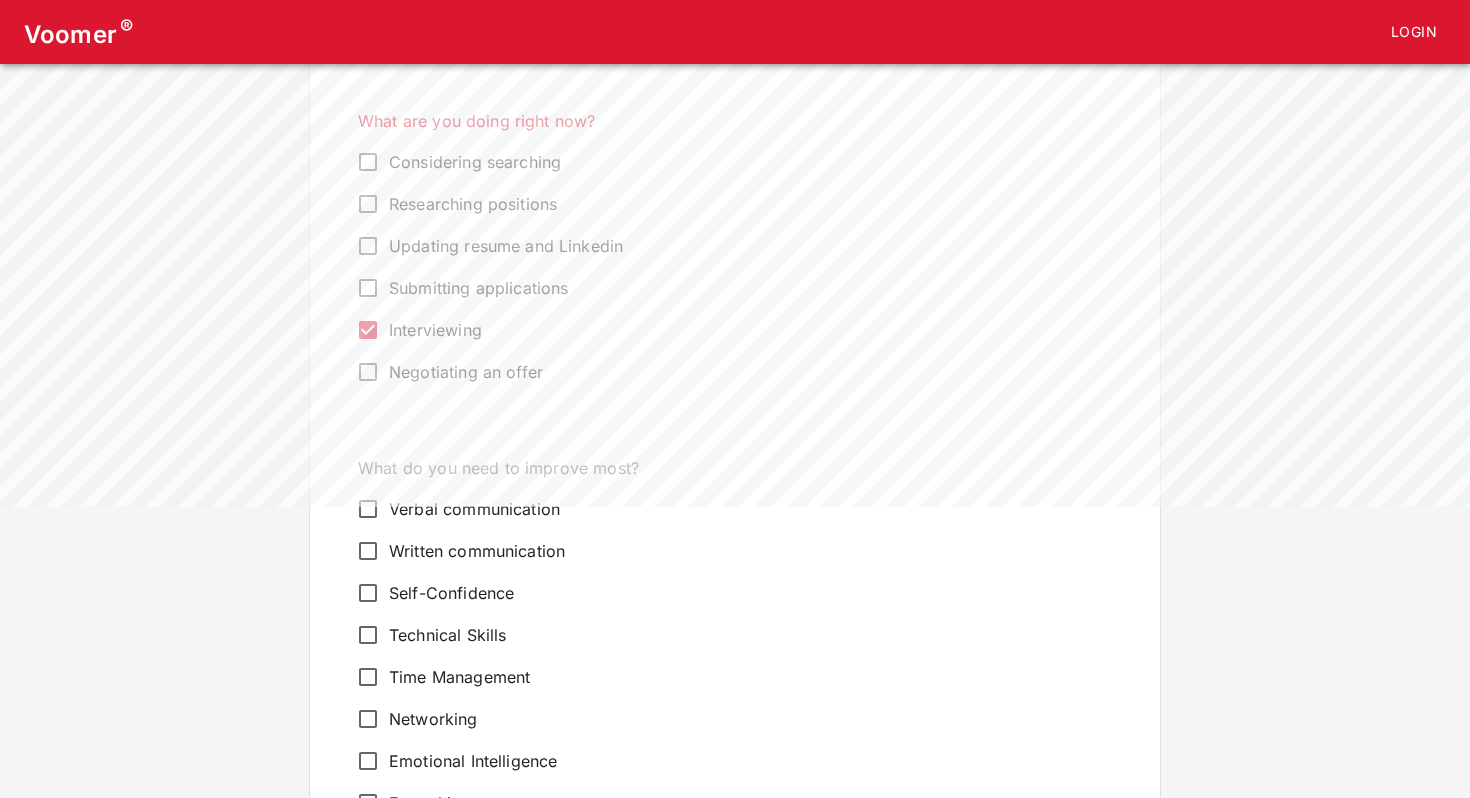scroll, scrollTop: 287, scrollLeft: 0, axis: vertical 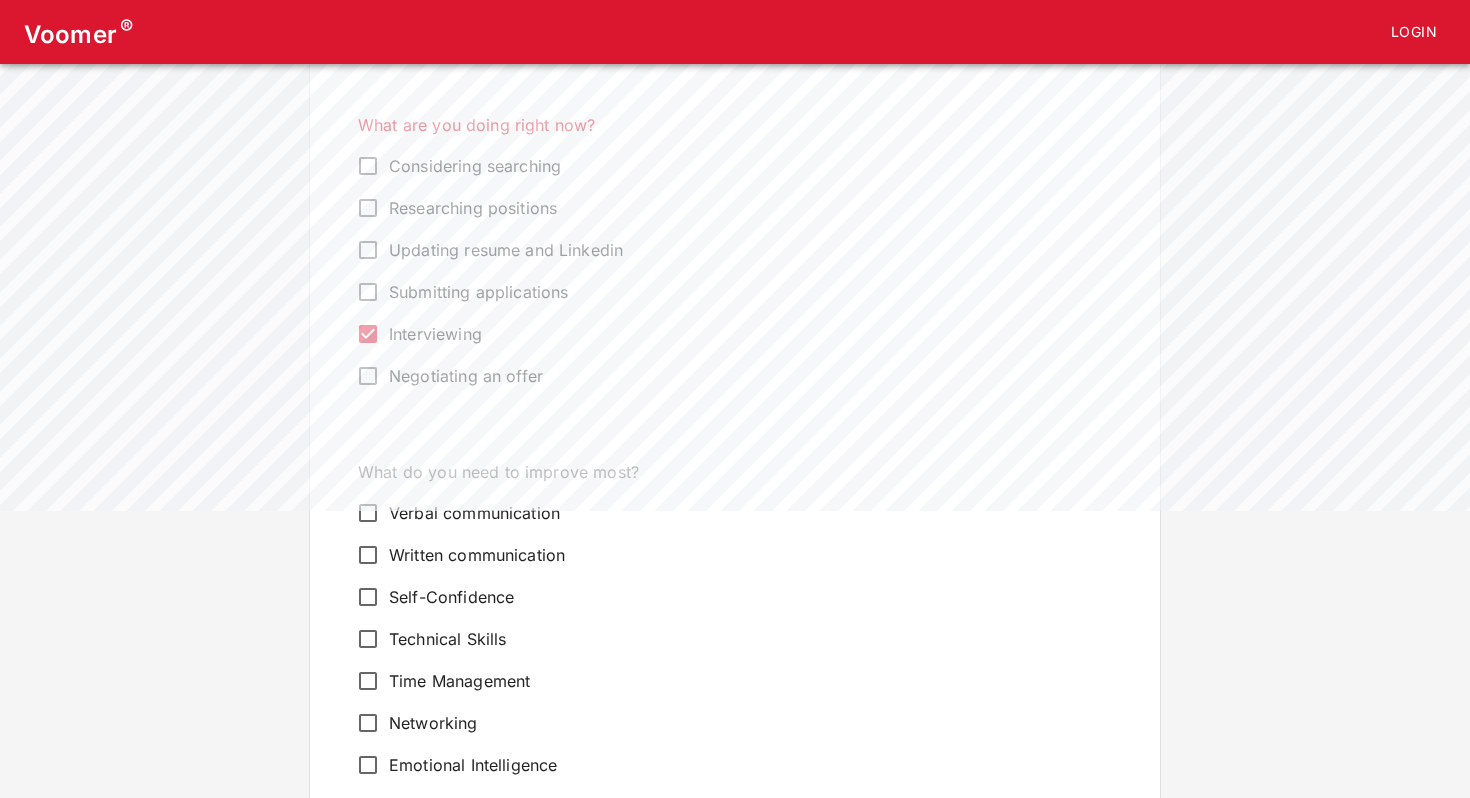 click on "Submitting applications" at bounding box center [478, 292] 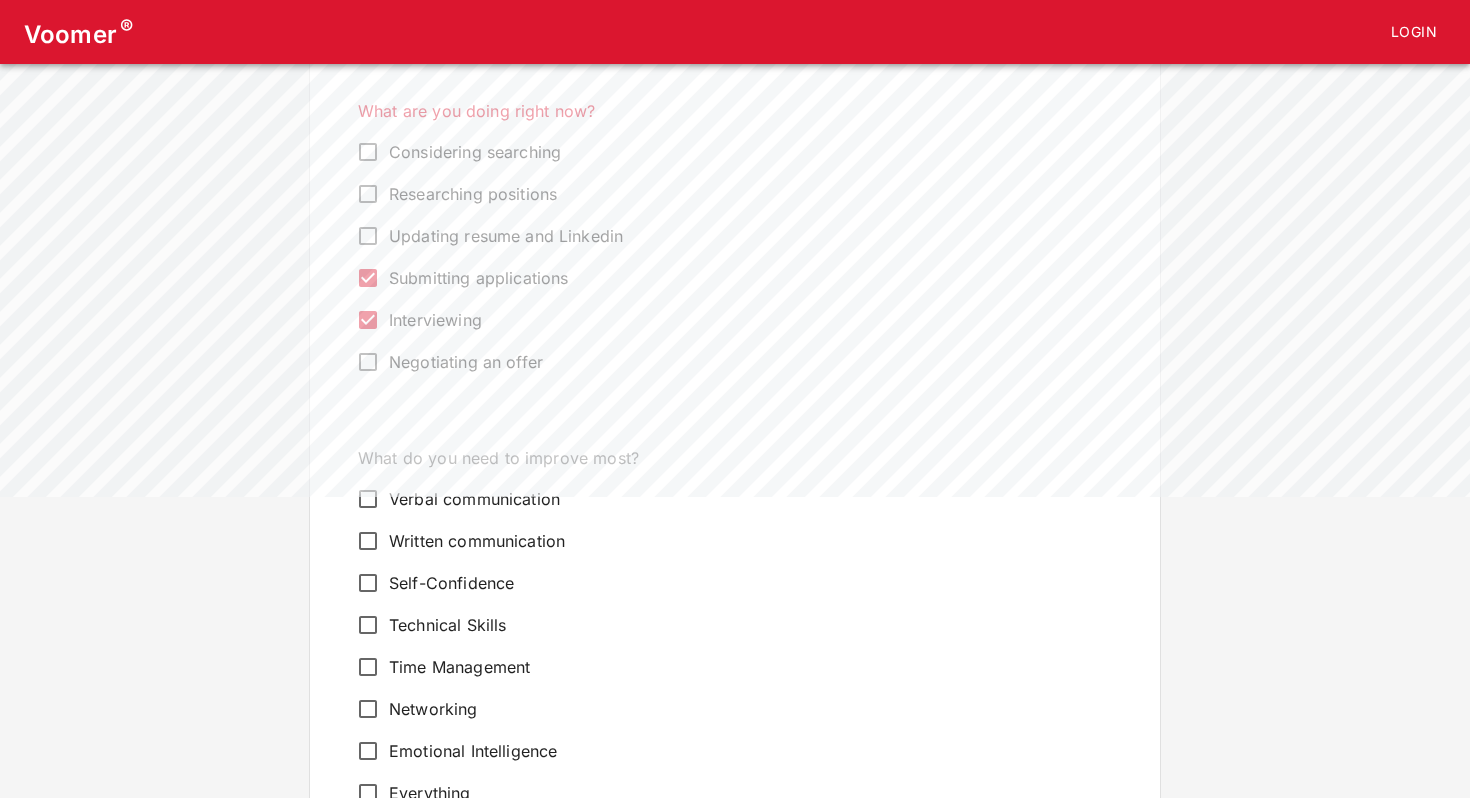 scroll, scrollTop: 302, scrollLeft: 0, axis: vertical 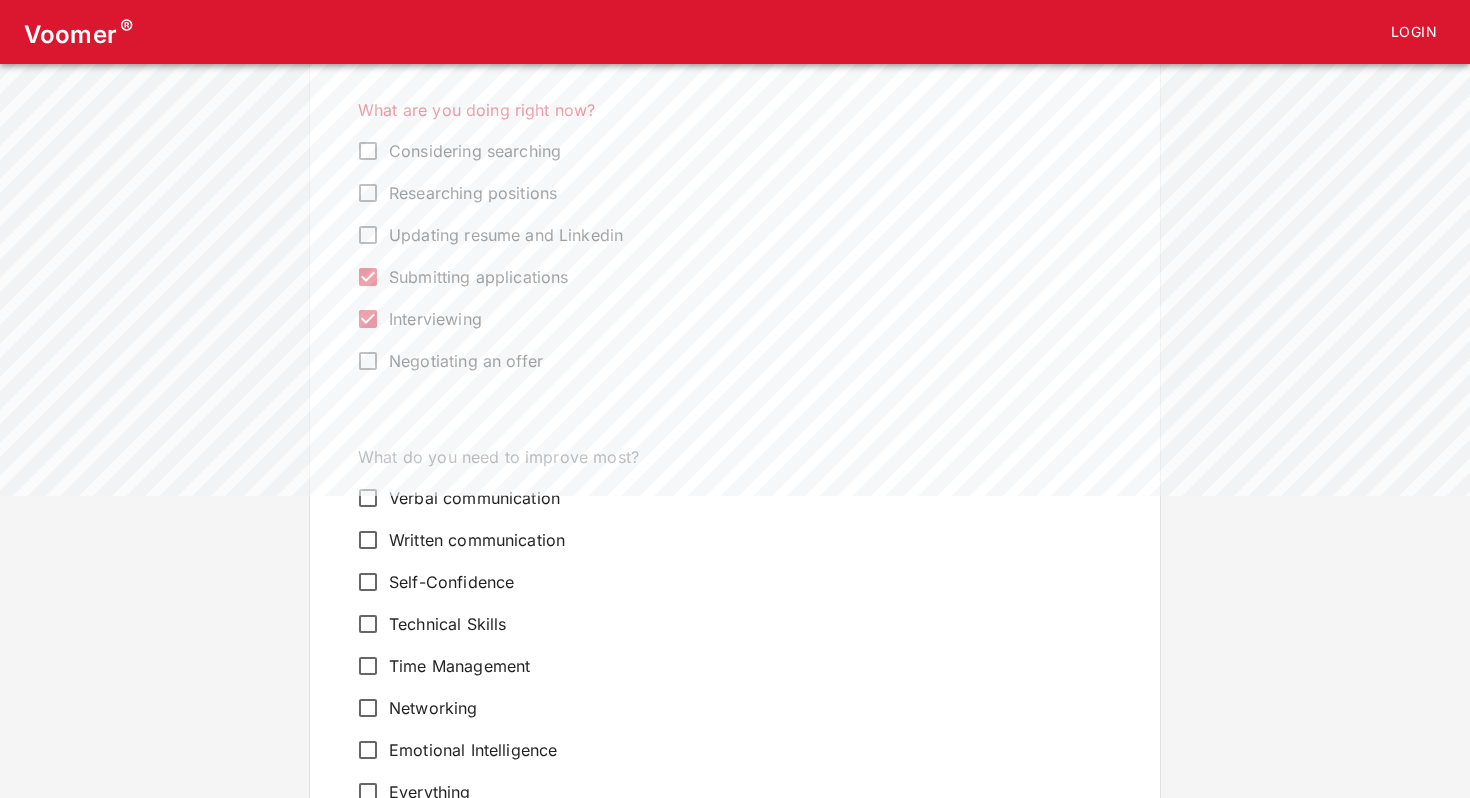 click on "Updating resume and Linkedin" at bounding box center (506, 235) 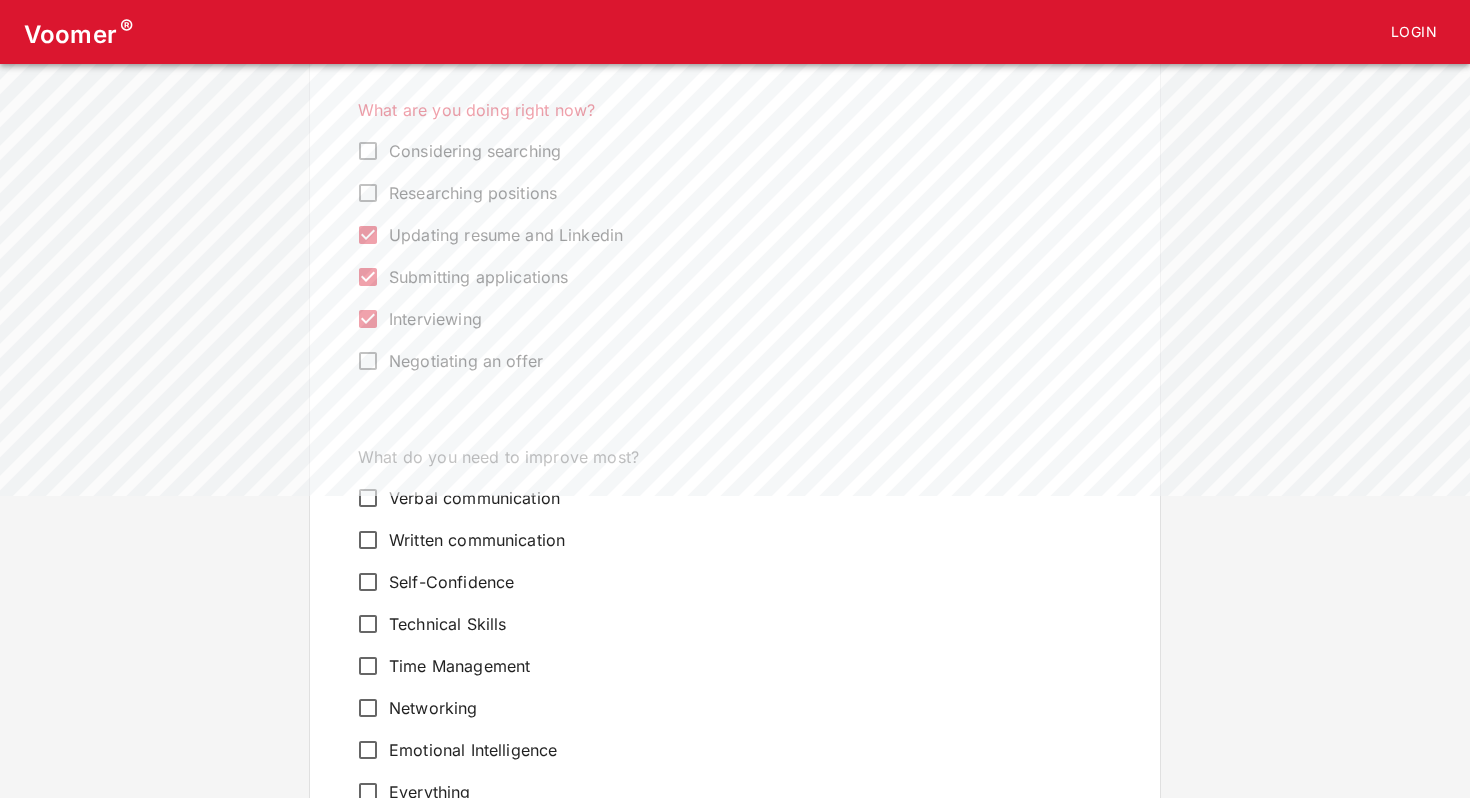 scroll, scrollTop: 544, scrollLeft: 0, axis: vertical 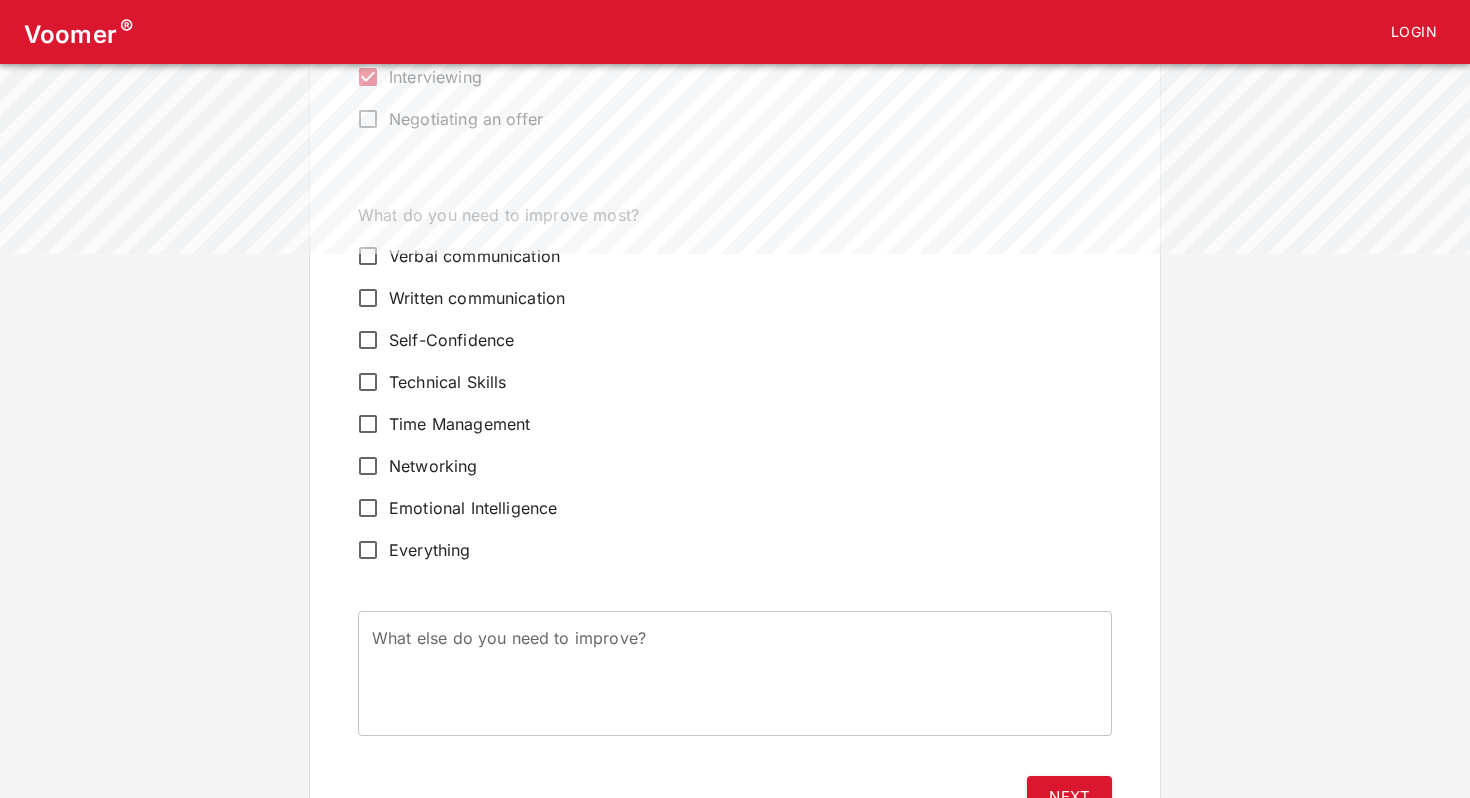 click on "Verbal communication" at bounding box center (474, 256) 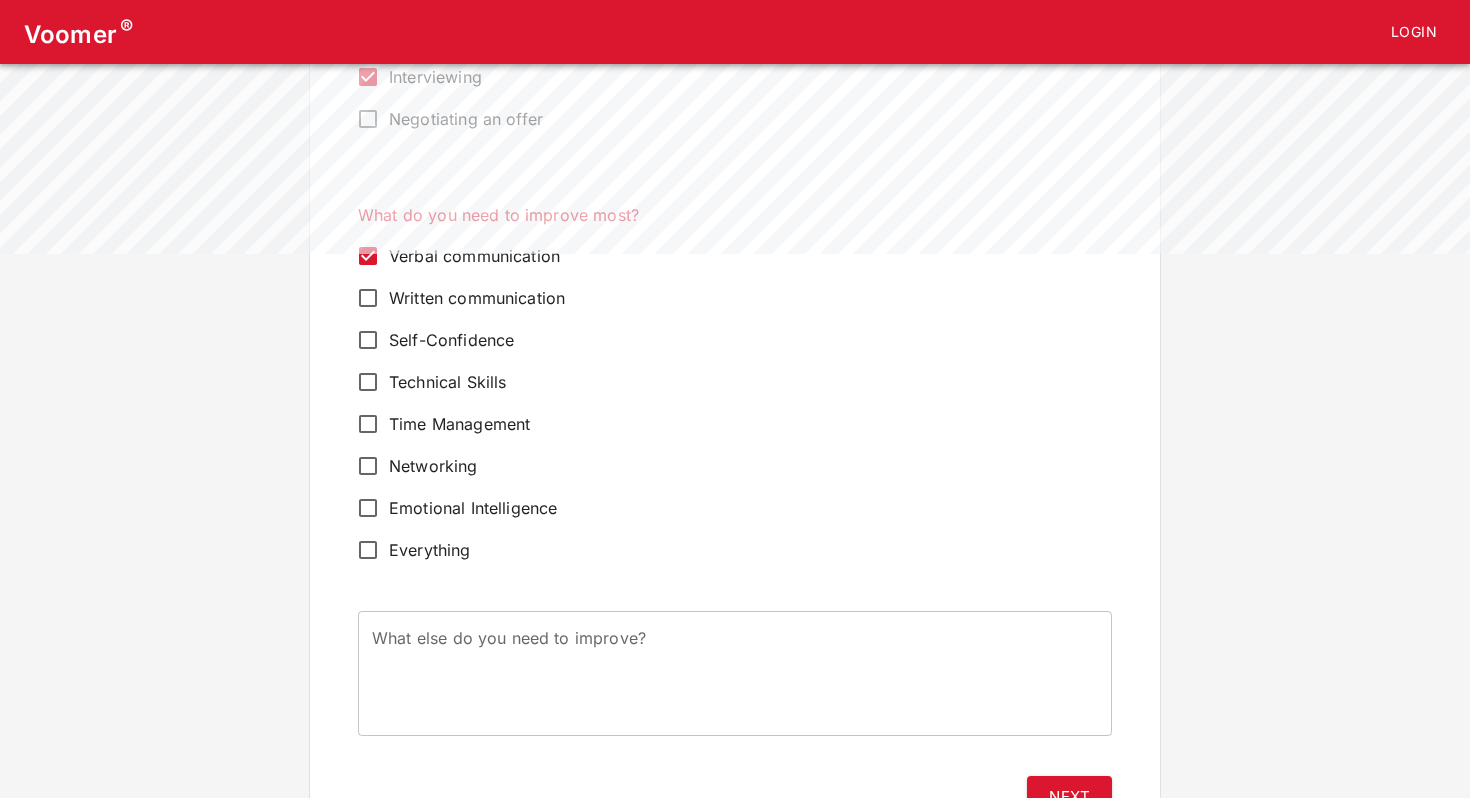 click on "Self-Confidence" at bounding box center [451, 340] 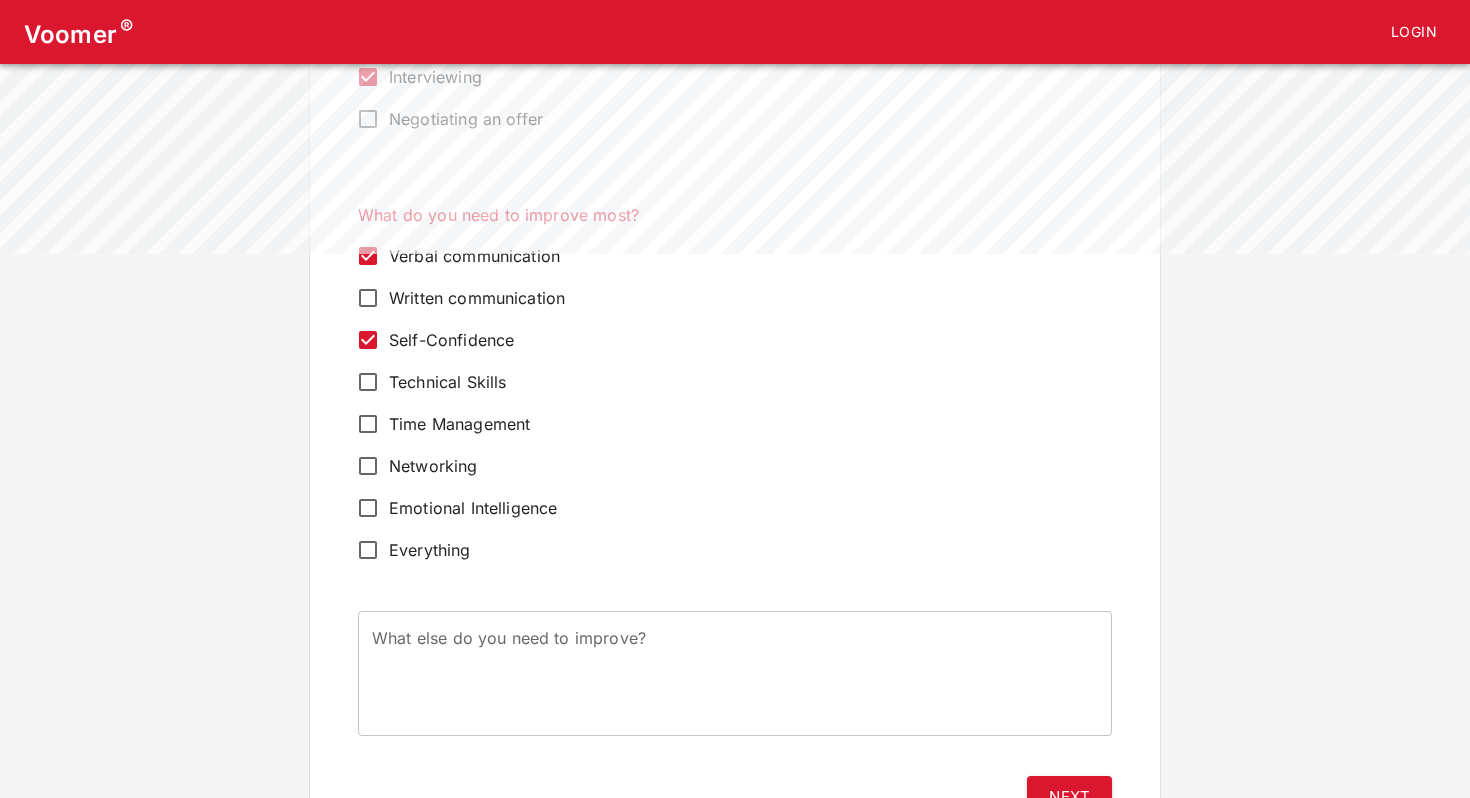 click on "Technical Skills" at bounding box center [447, 382] 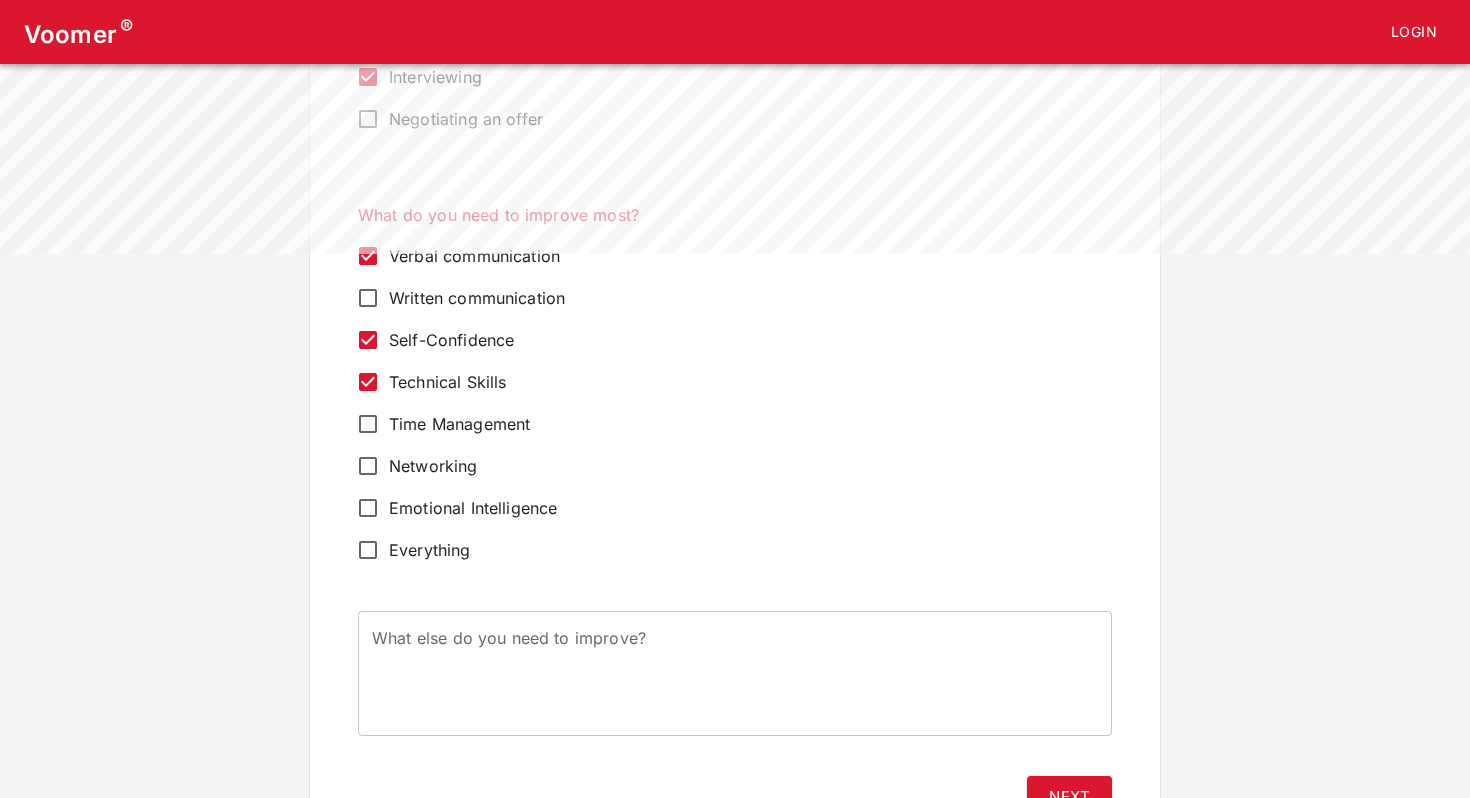 click on "Time Management" at bounding box center [459, 424] 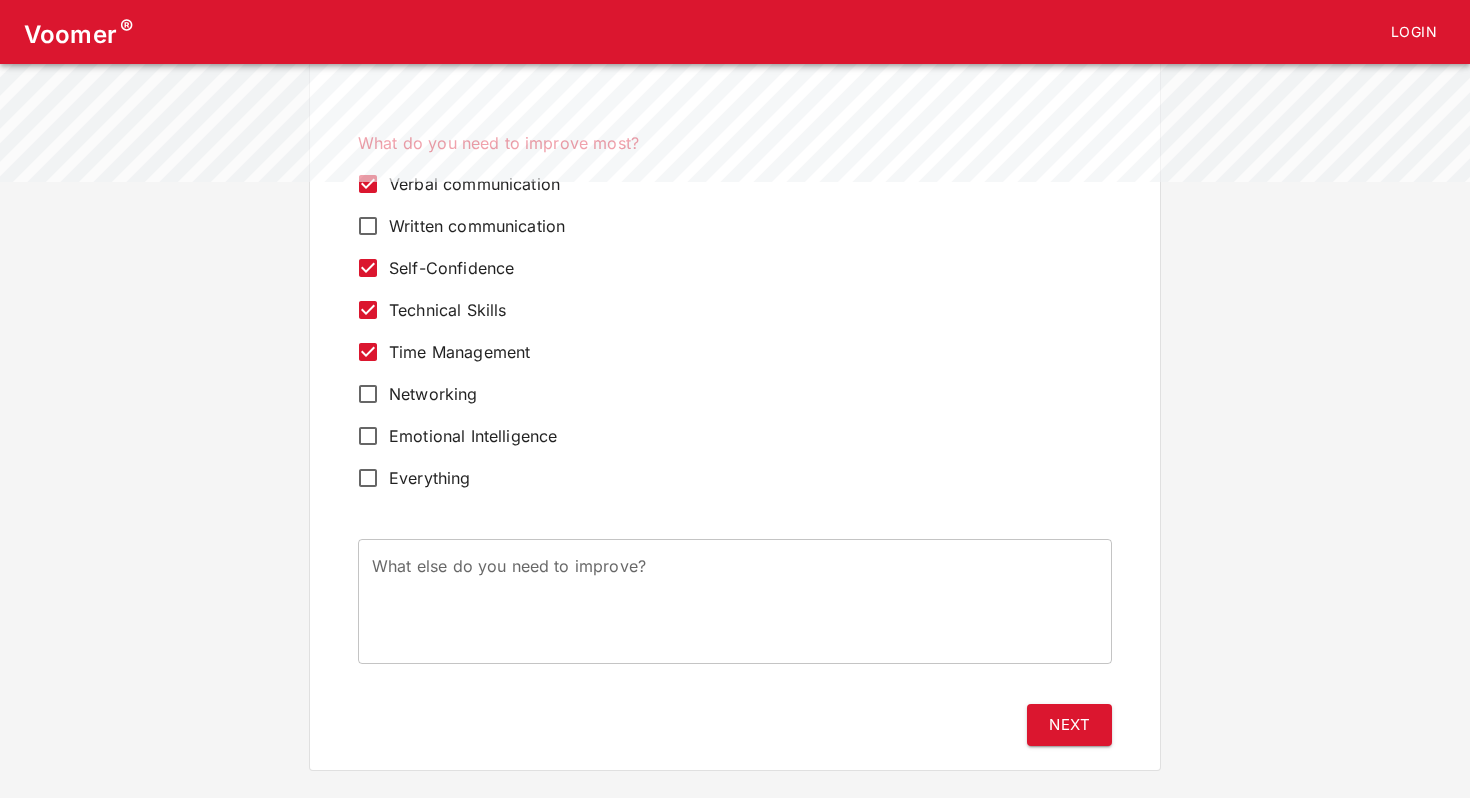 scroll, scrollTop: 637, scrollLeft: 0, axis: vertical 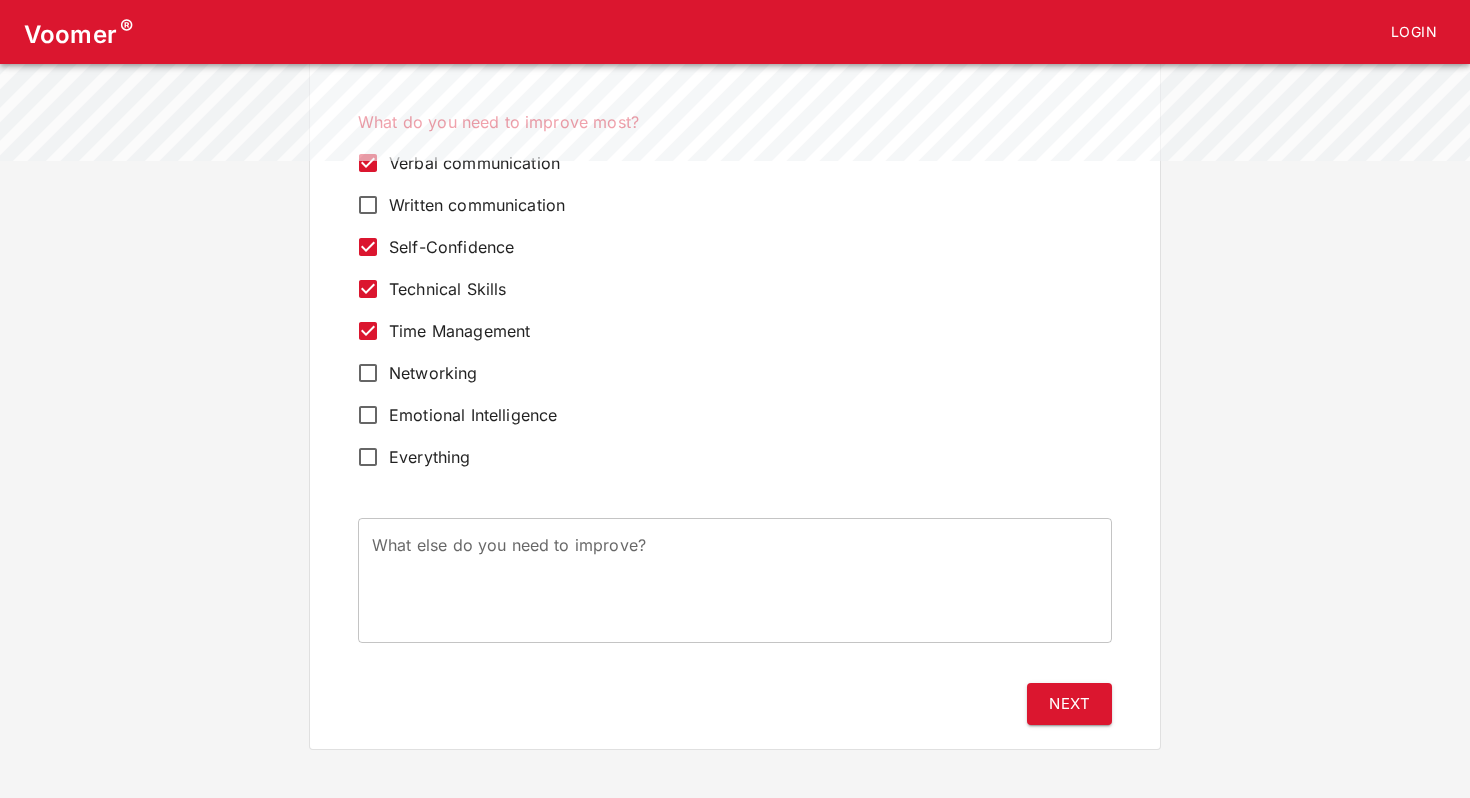 click on "Everything" at bounding box center (430, 457) 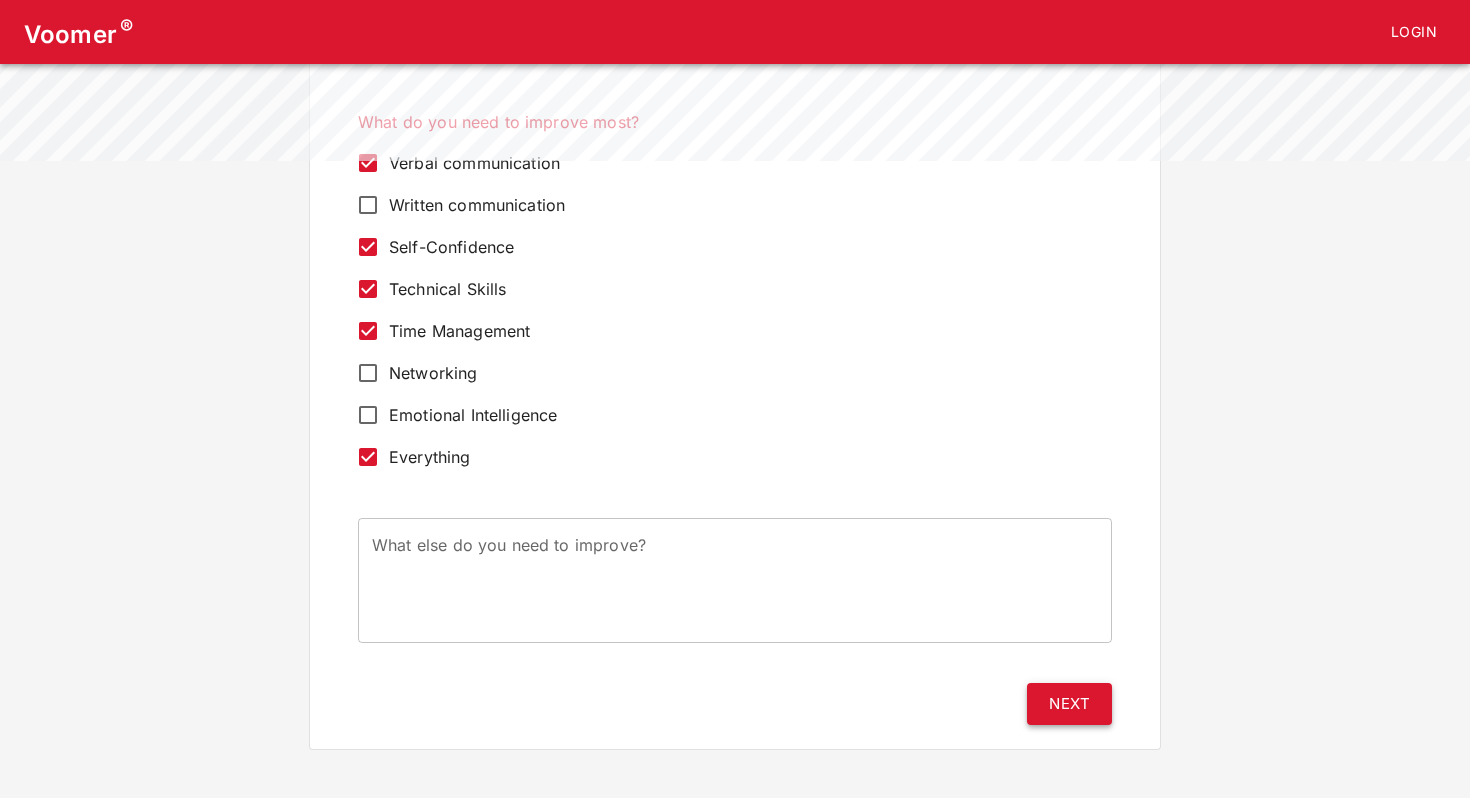 click on "Next" at bounding box center (1069, 704) 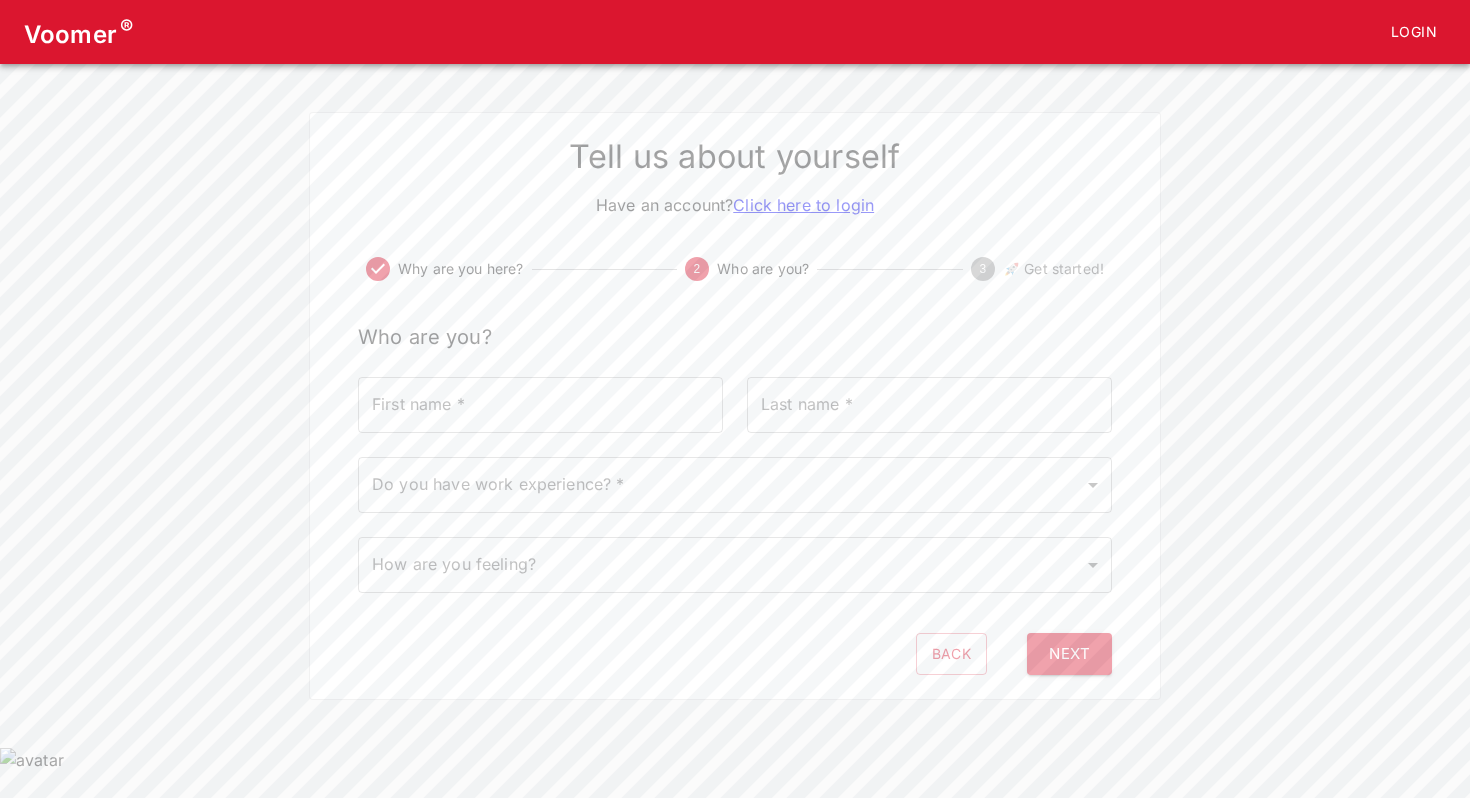 click on "First name *" at bounding box center (540, 405) 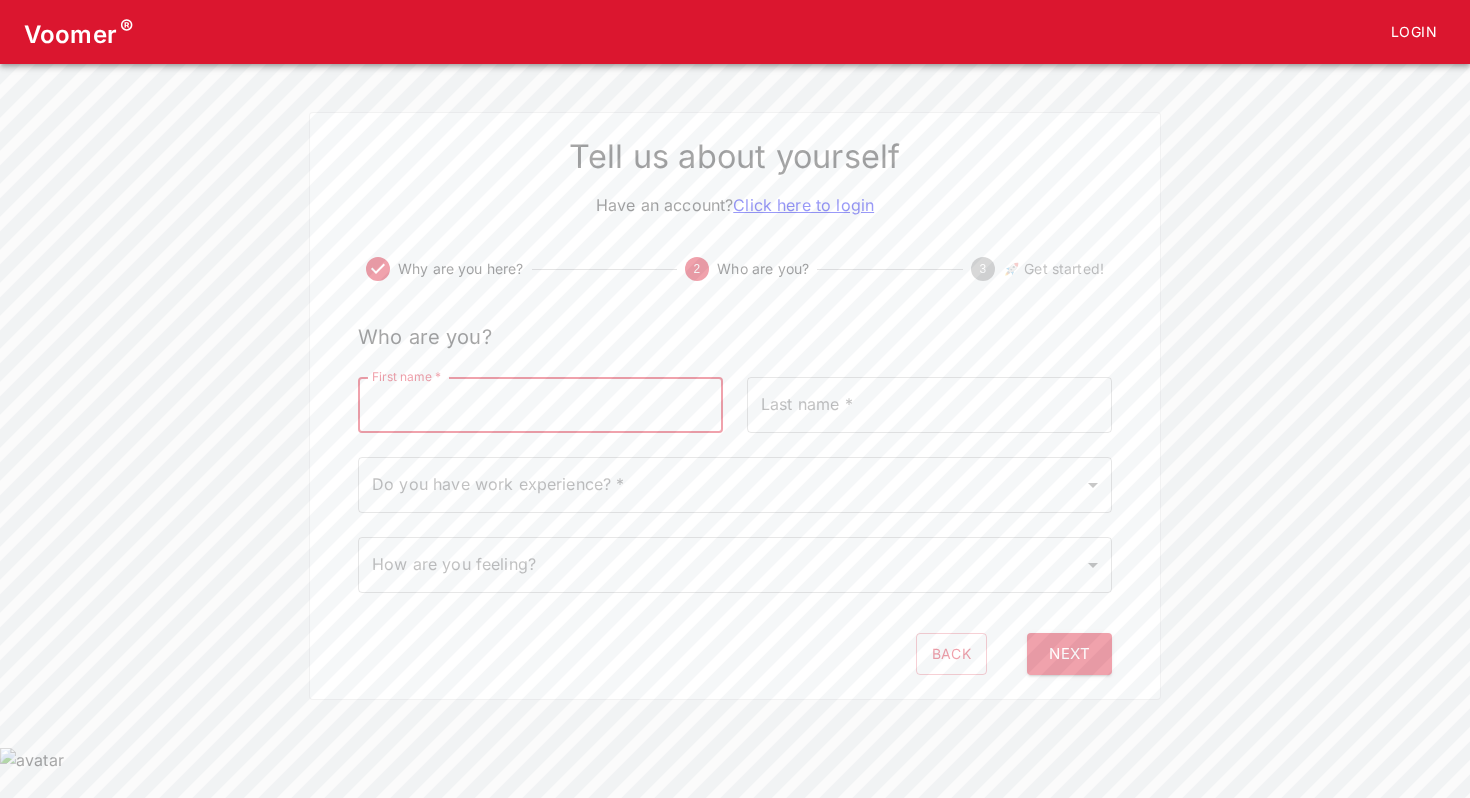 type on "[DEMOGRAPHIC_DATA]" 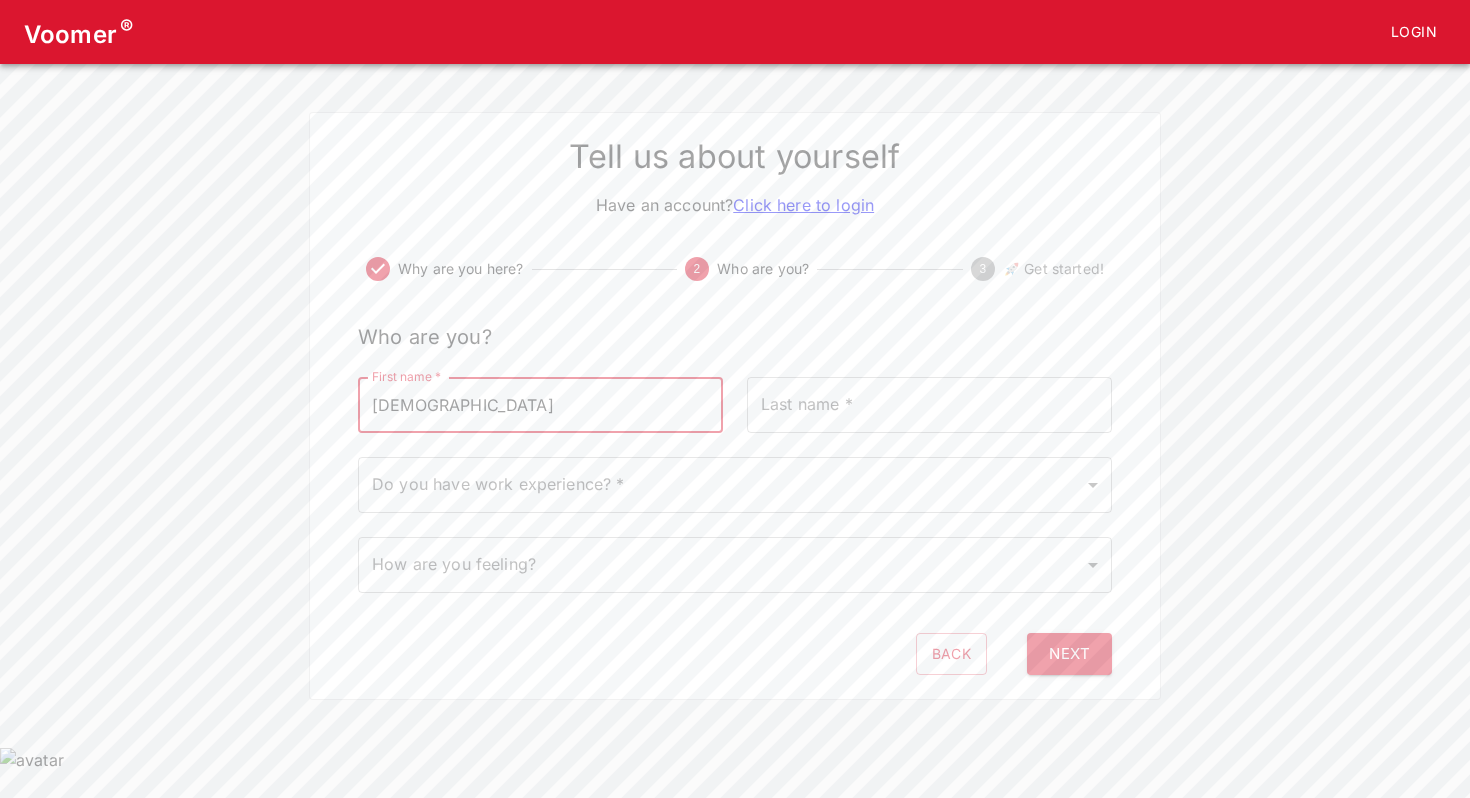 type on "[PERSON_NAME]" 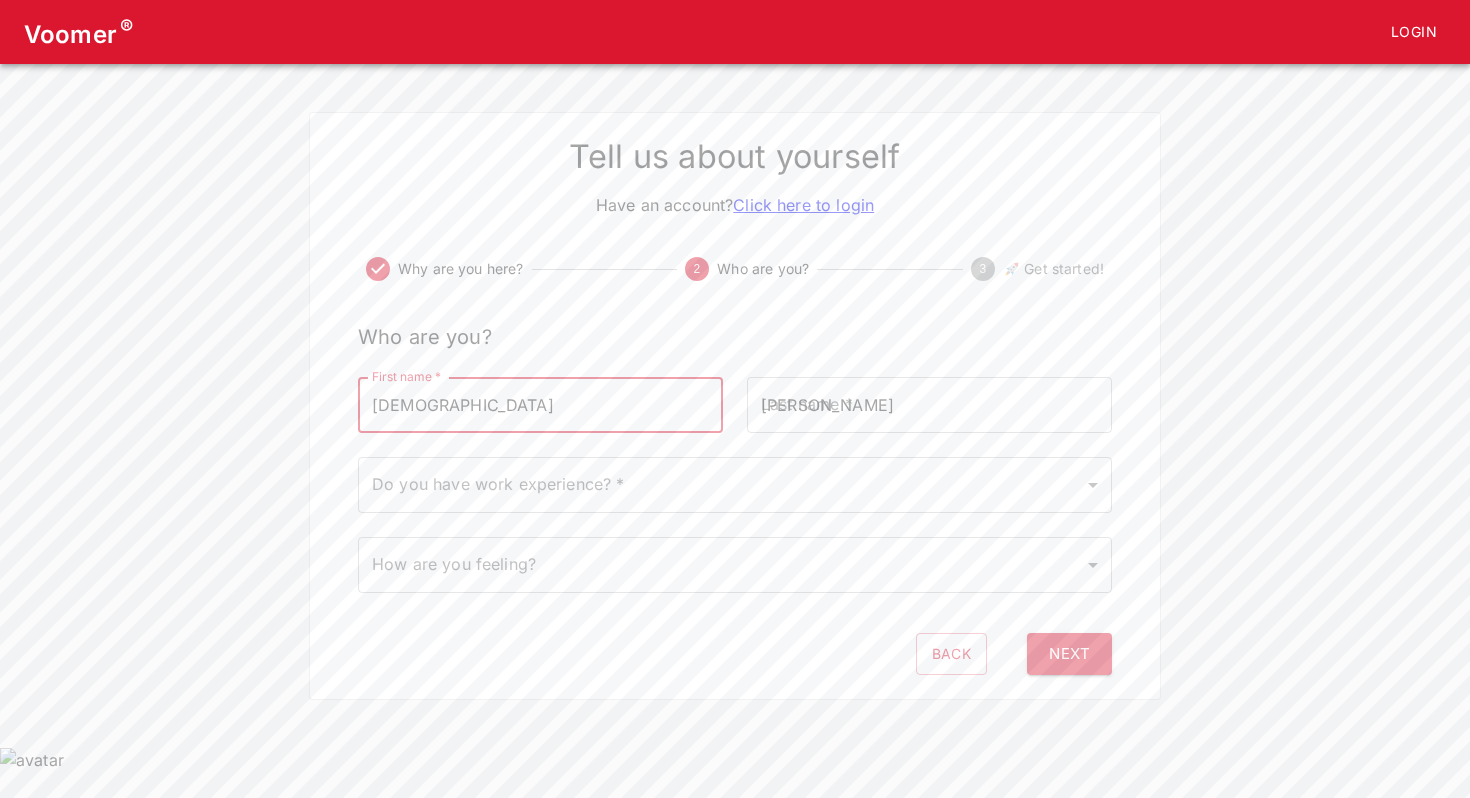 type 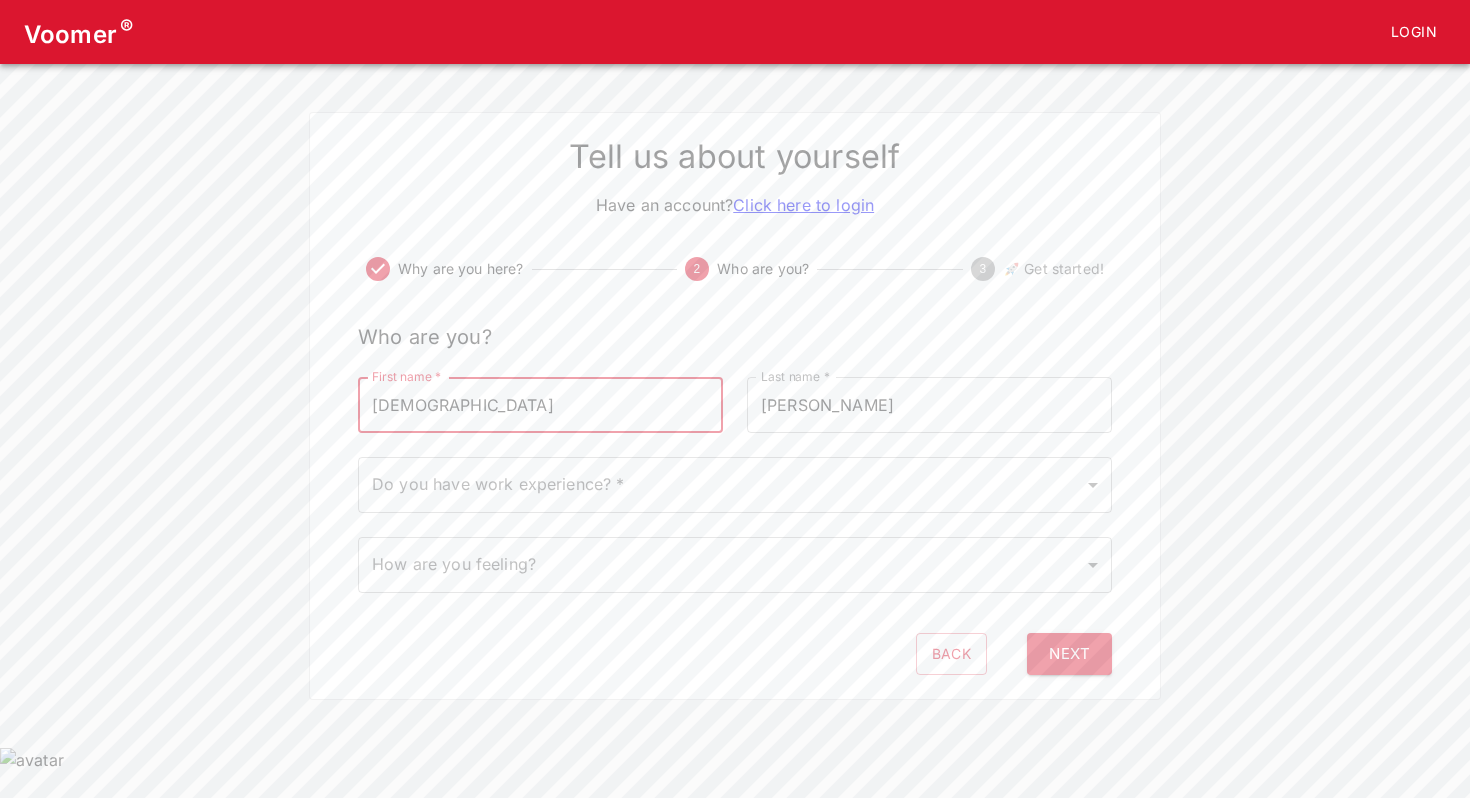 click on "Voomer ® Login Tell us about yourself Have an account?  Click here to login Why are you here? 2 Who are you? 3 🚀 Get started! Who are you? First name * [PERSON_NAME] First name * Last name * [PERSON_NAME] Last name * Do you have work experience? * ​ Do you have work experience? * How are you feeling? ​ How are you feeling? Back Next" at bounding box center [735, 386] 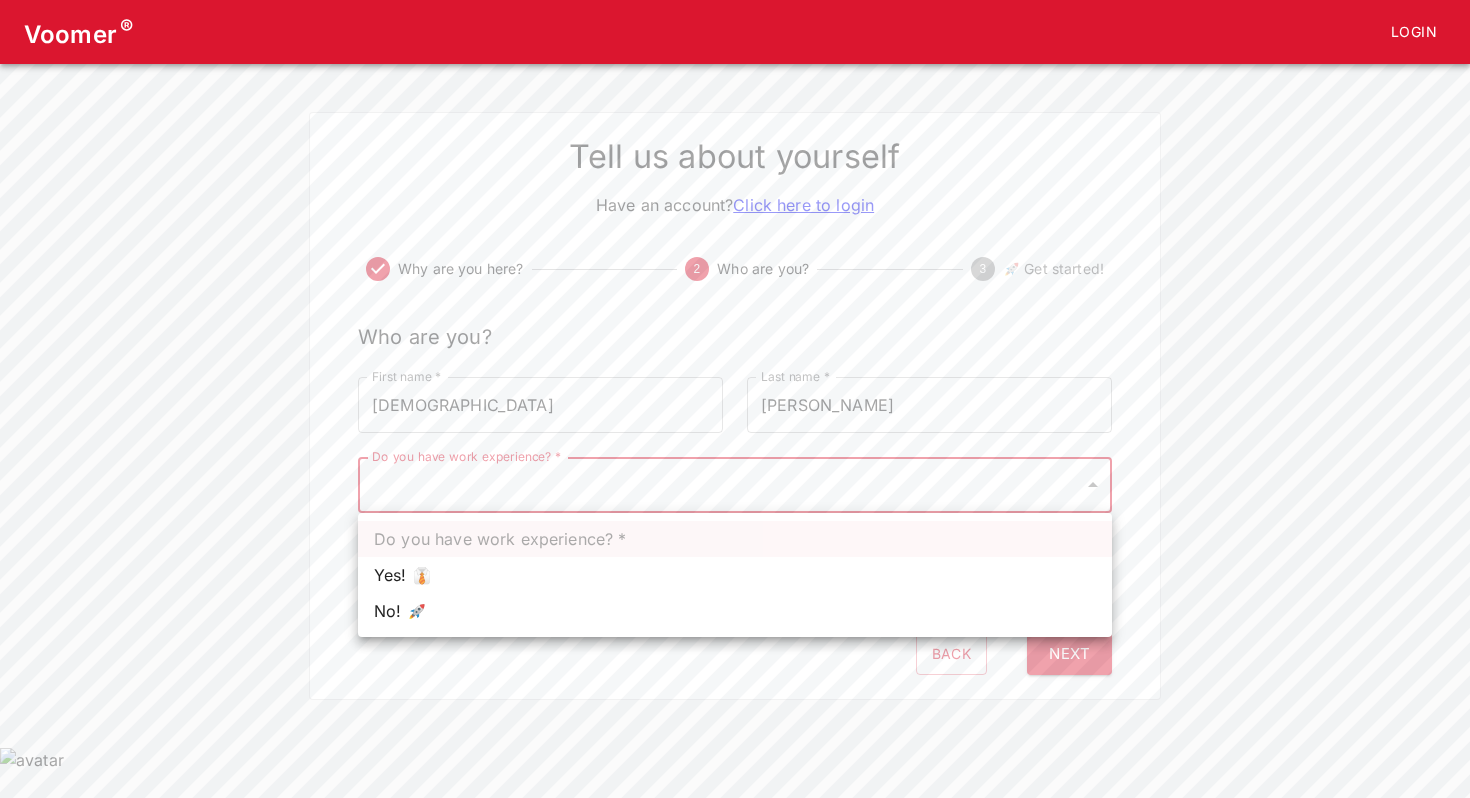 click on "Yes! 👔" at bounding box center (735, 575) 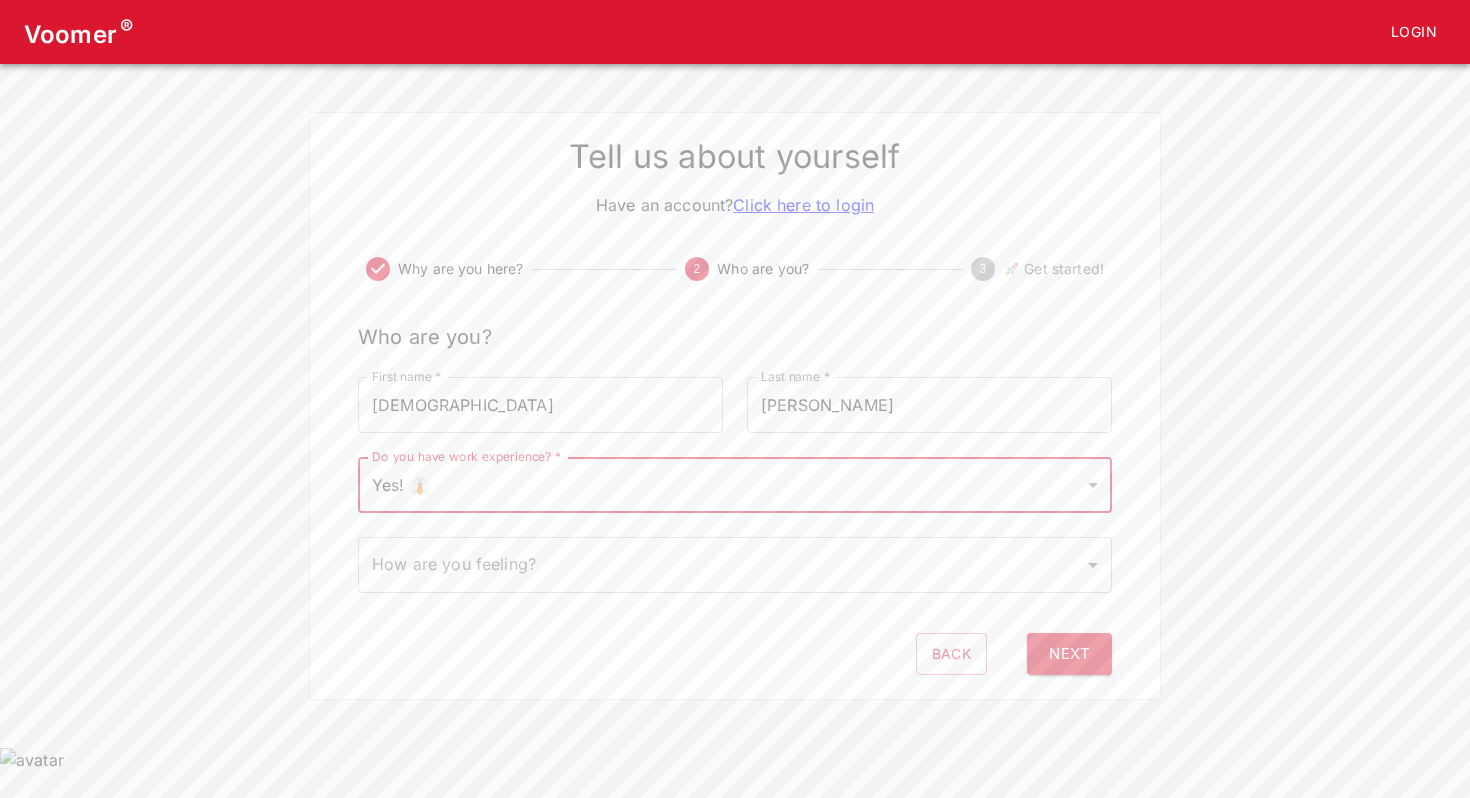 click on "Voomer ® Login Tell us about yourself Have an account?  Click here to login Why are you here? 2 Who are you? 3 🚀 Get started! Who are you? First name * [PERSON_NAME] First name * Last name * [PERSON_NAME] Last name * Do you have work experience? * Yes! 👔 1 Do you have work experience? * How are you feeling? ​ How are you feeling? Back Next" at bounding box center [735, 386] 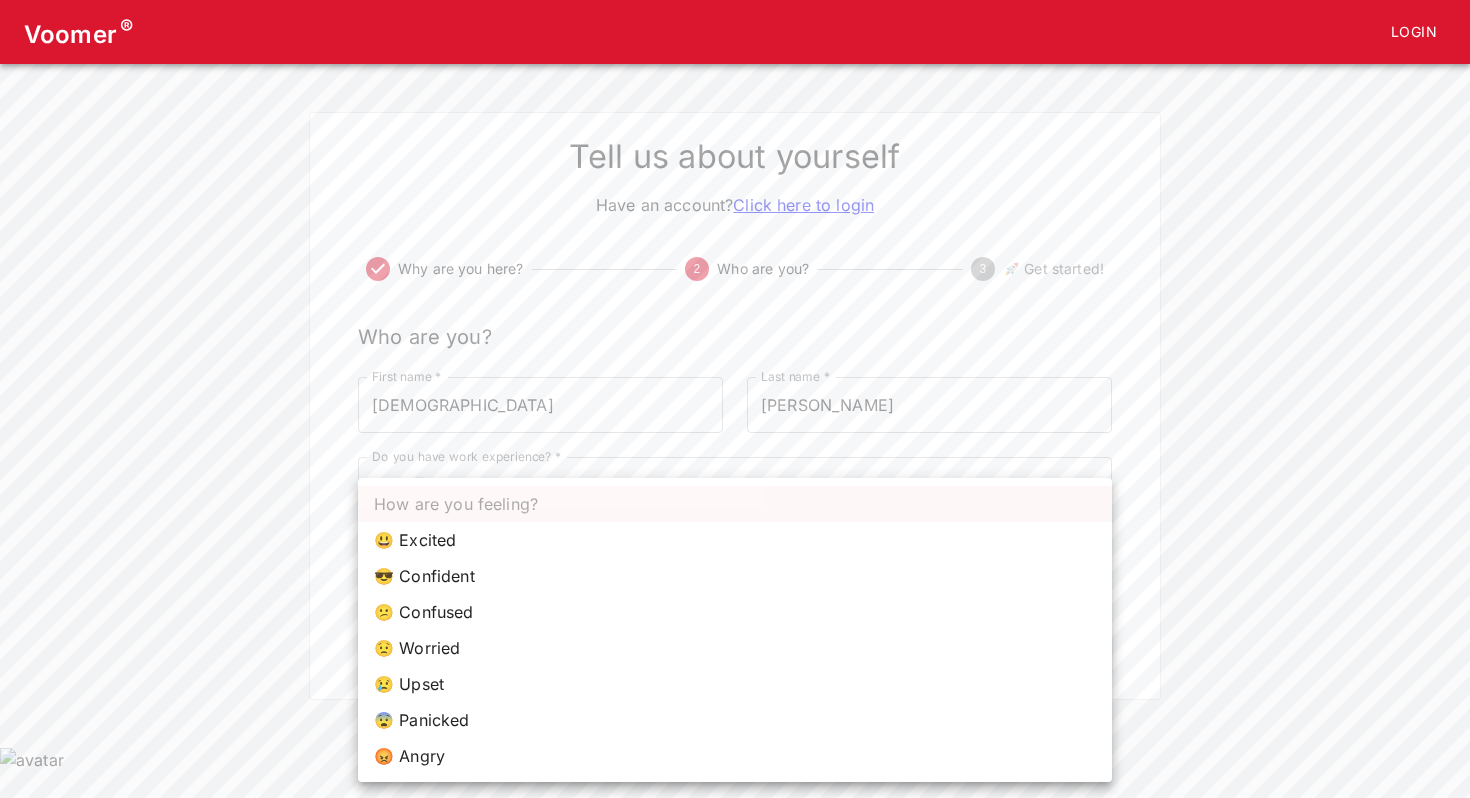 click on "😃 Excited" at bounding box center [735, 540] 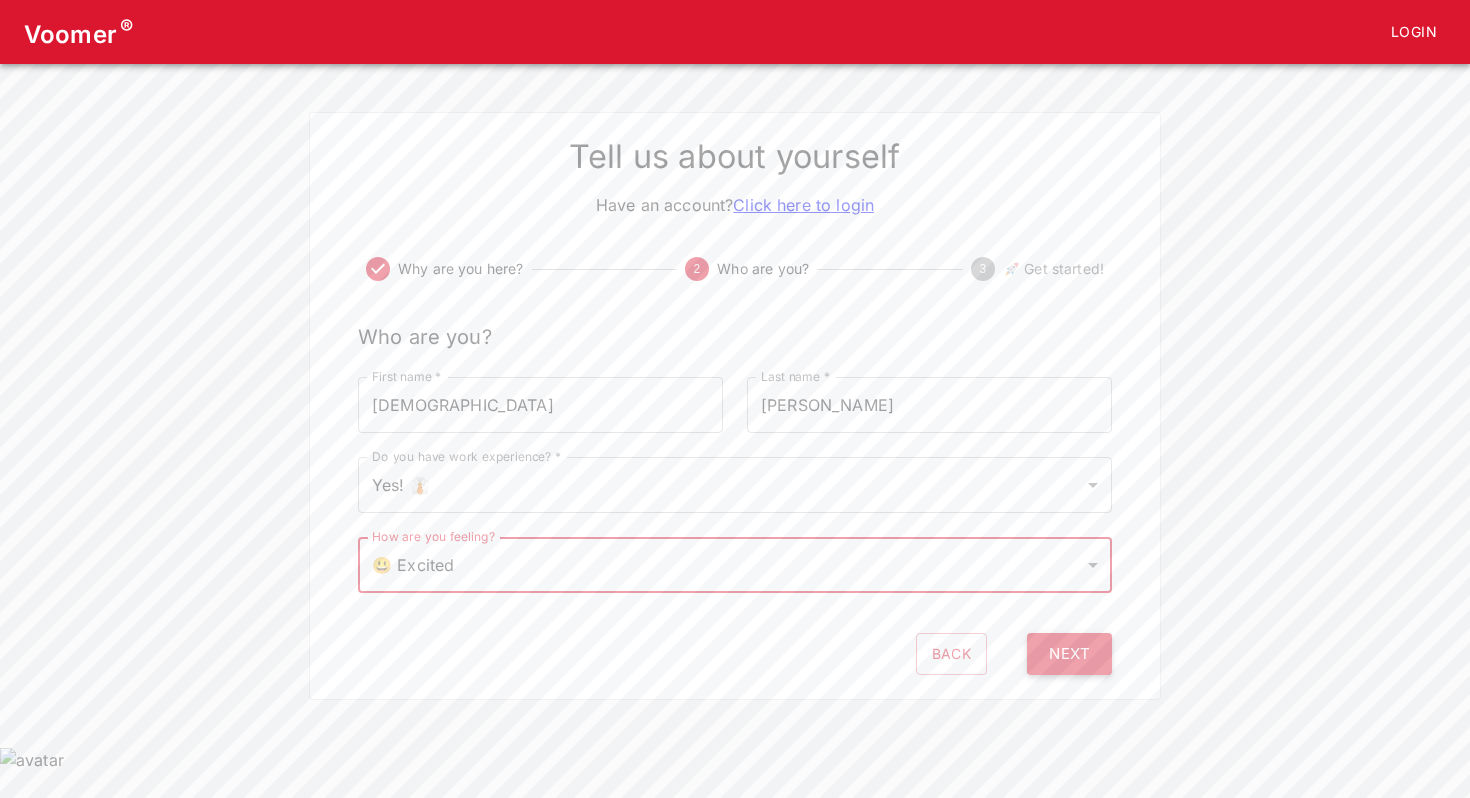 click on "Next" at bounding box center (1069, 654) 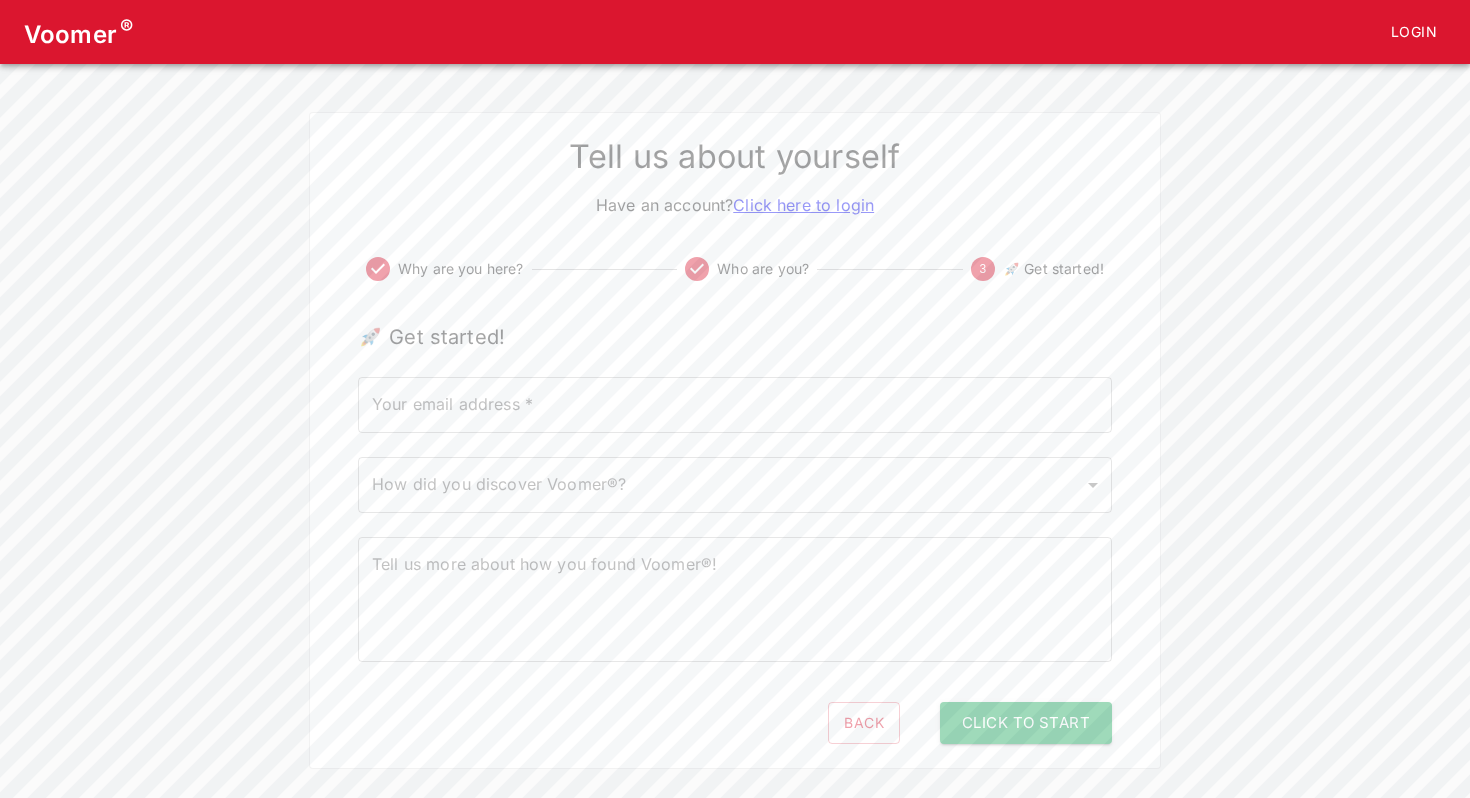 click on "Your email address *" at bounding box center [735, 405] 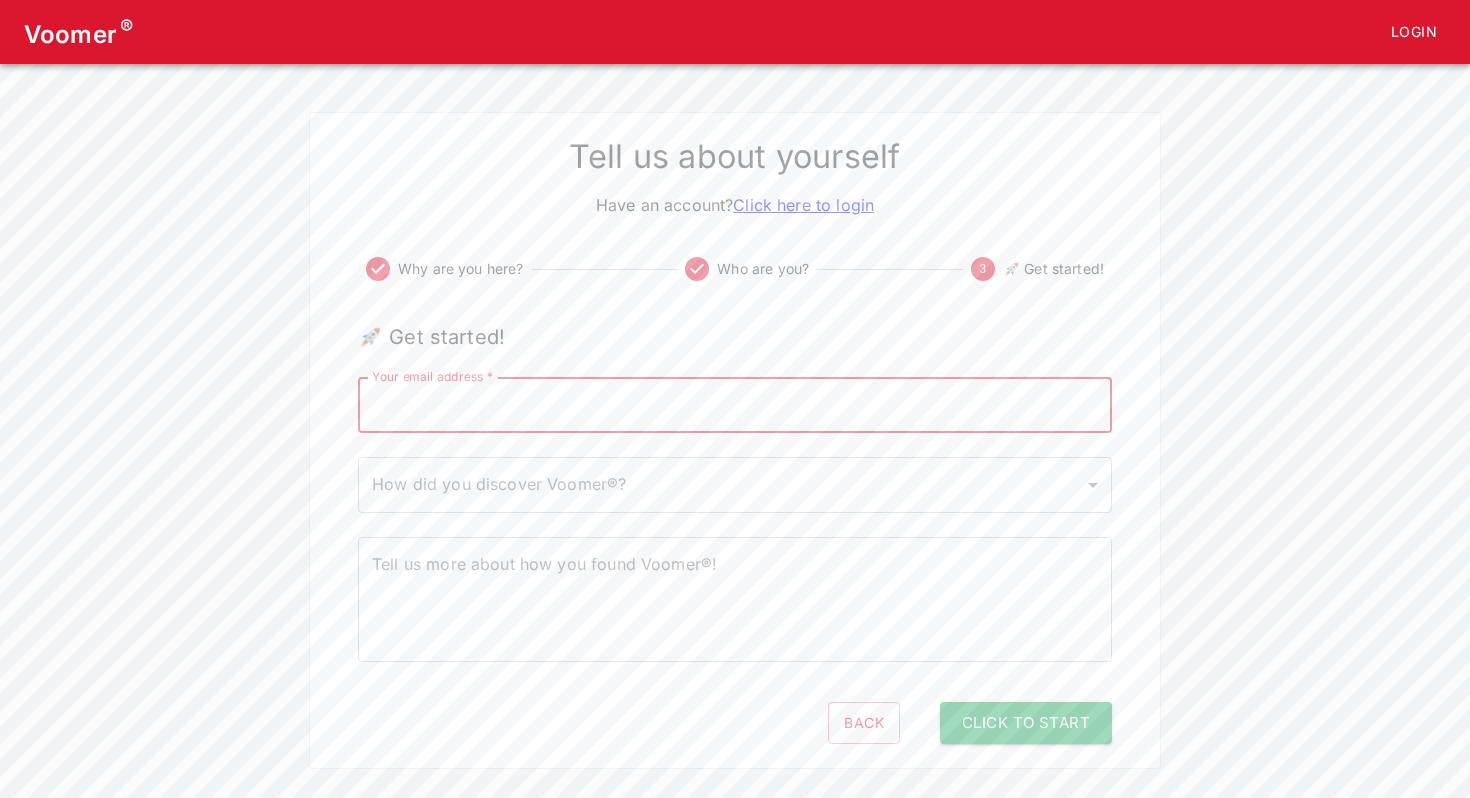 type on "[EMAIL_ADDRESS][DOMAIN_NAME]" 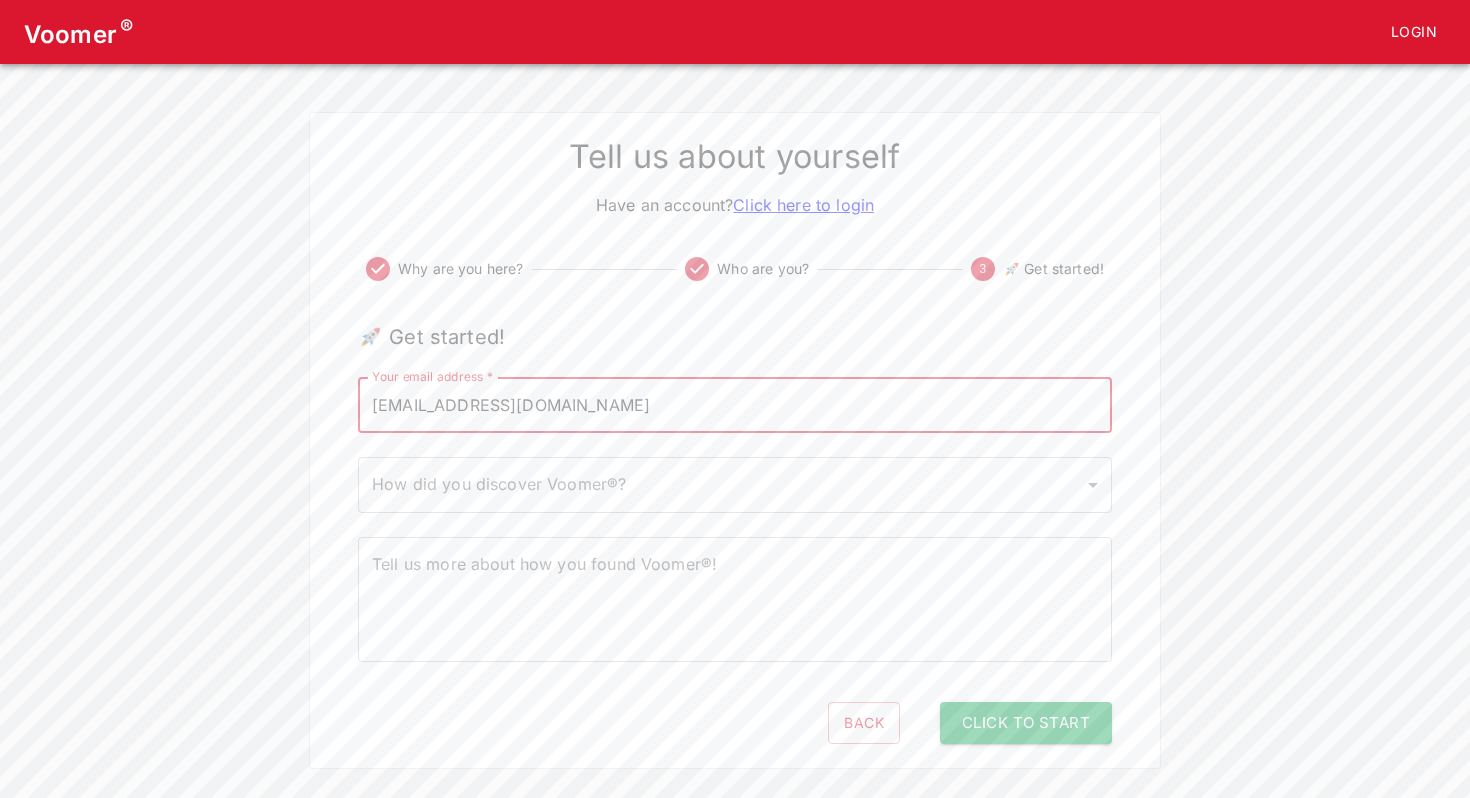click on "Voomer ® Login Tell us about yourself Have an account?  Click here to login Why are you here? Who are you? 3 🚀 Get started! 🚀 Get started! Your email address * [EMAIL_ADDRESS][DOMAIN_NAME] Your email address * How did you discover Voomer®? ​ How did you discover Voomer®? Tell us more about how you found Voomer®! x Tell us more about how you found Voomer®! Back Click to Start" at bounding box center [735, 420] 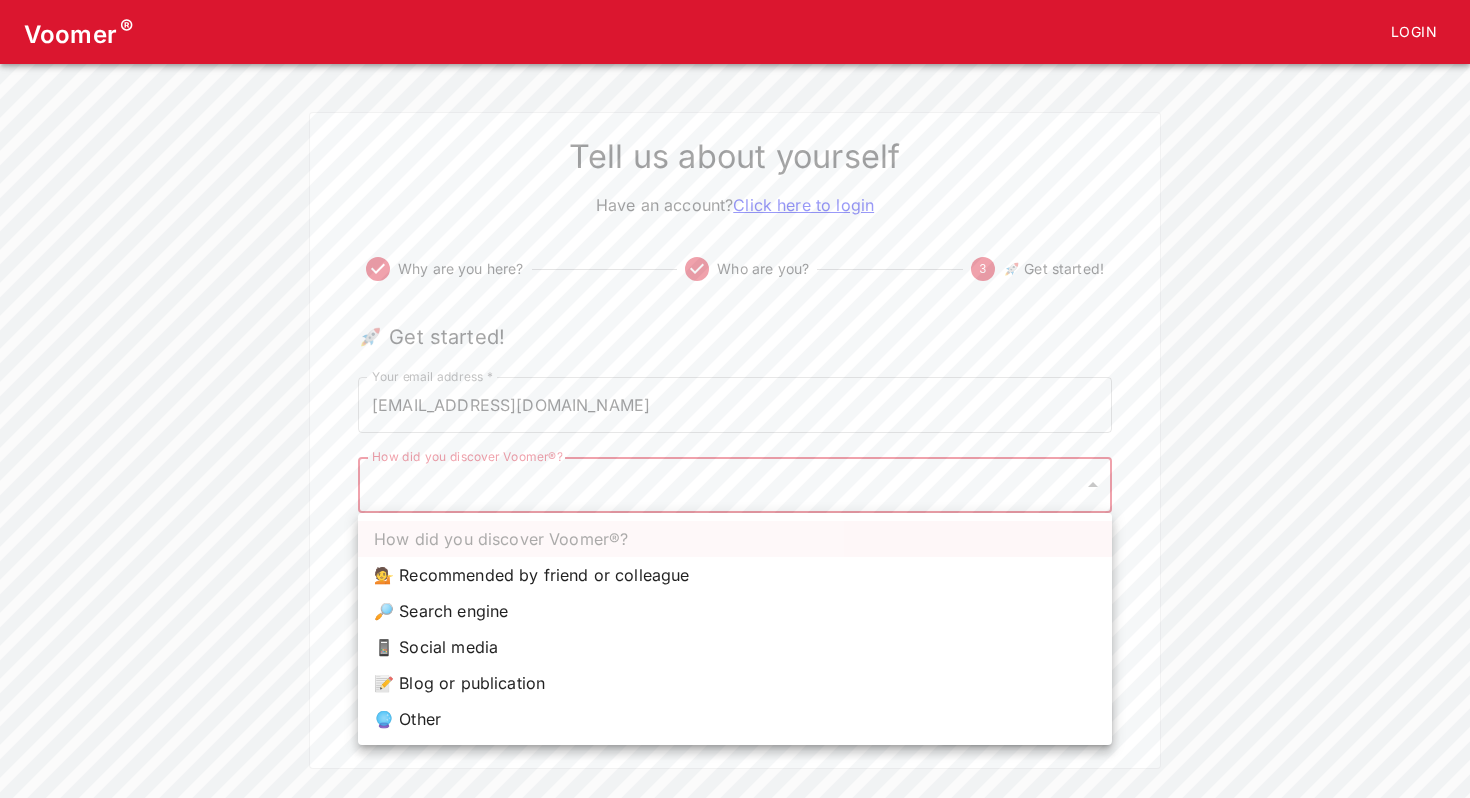click on "📱 Social media" at bounding box center (735, 647) 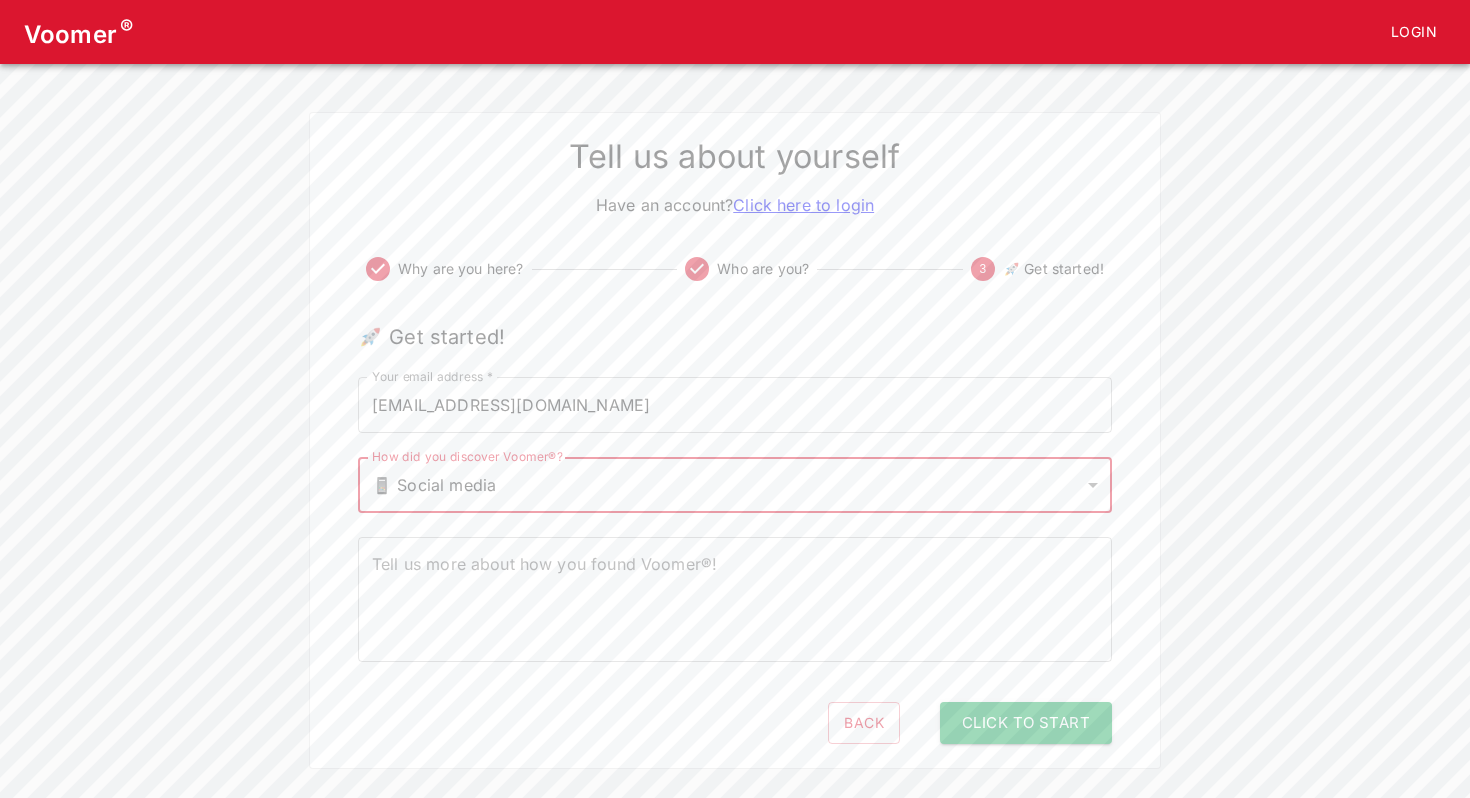 click on "Tell us more about how you found Voomer®!" at bounding box center (735, 600) 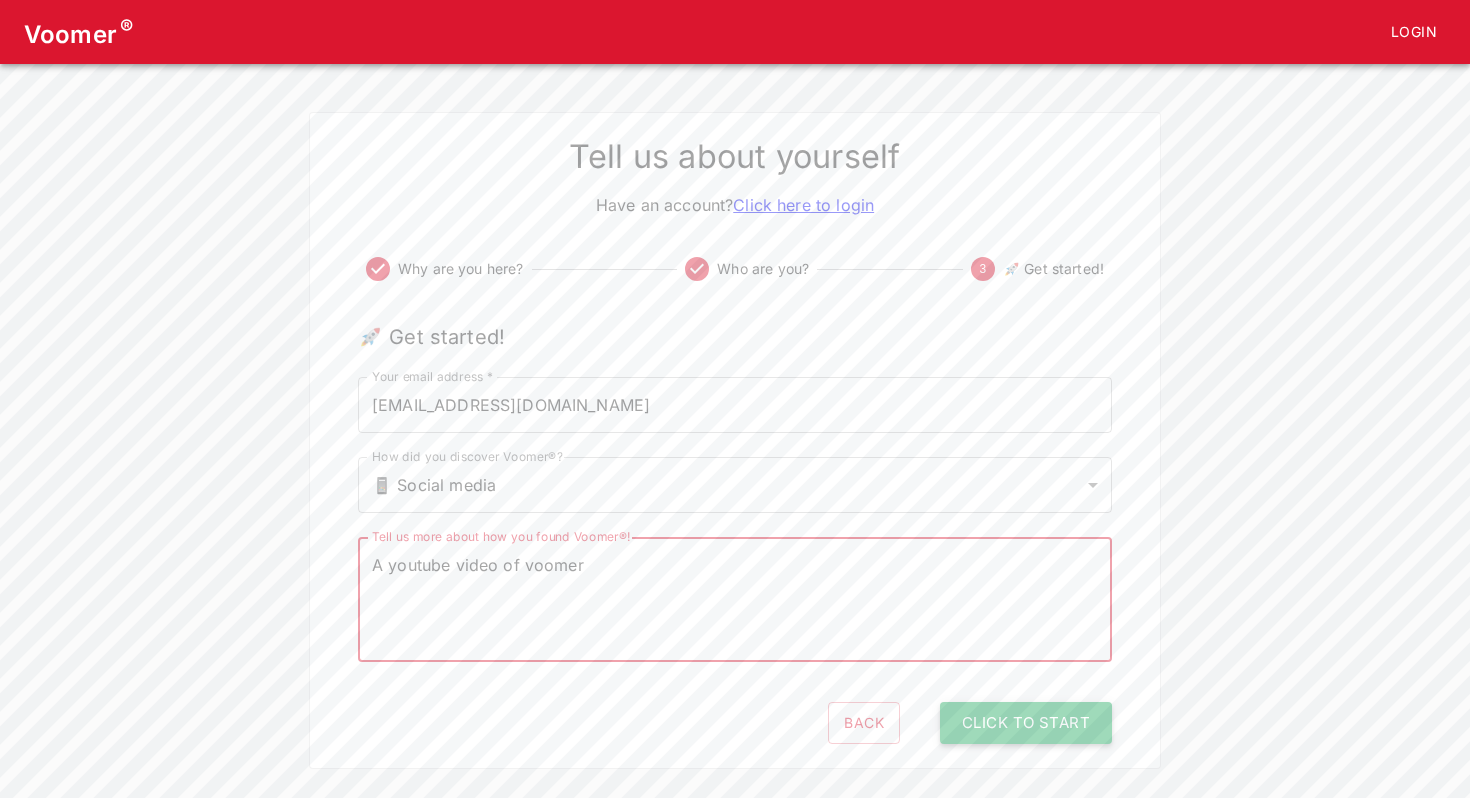 type on "A youtube video of voomer" 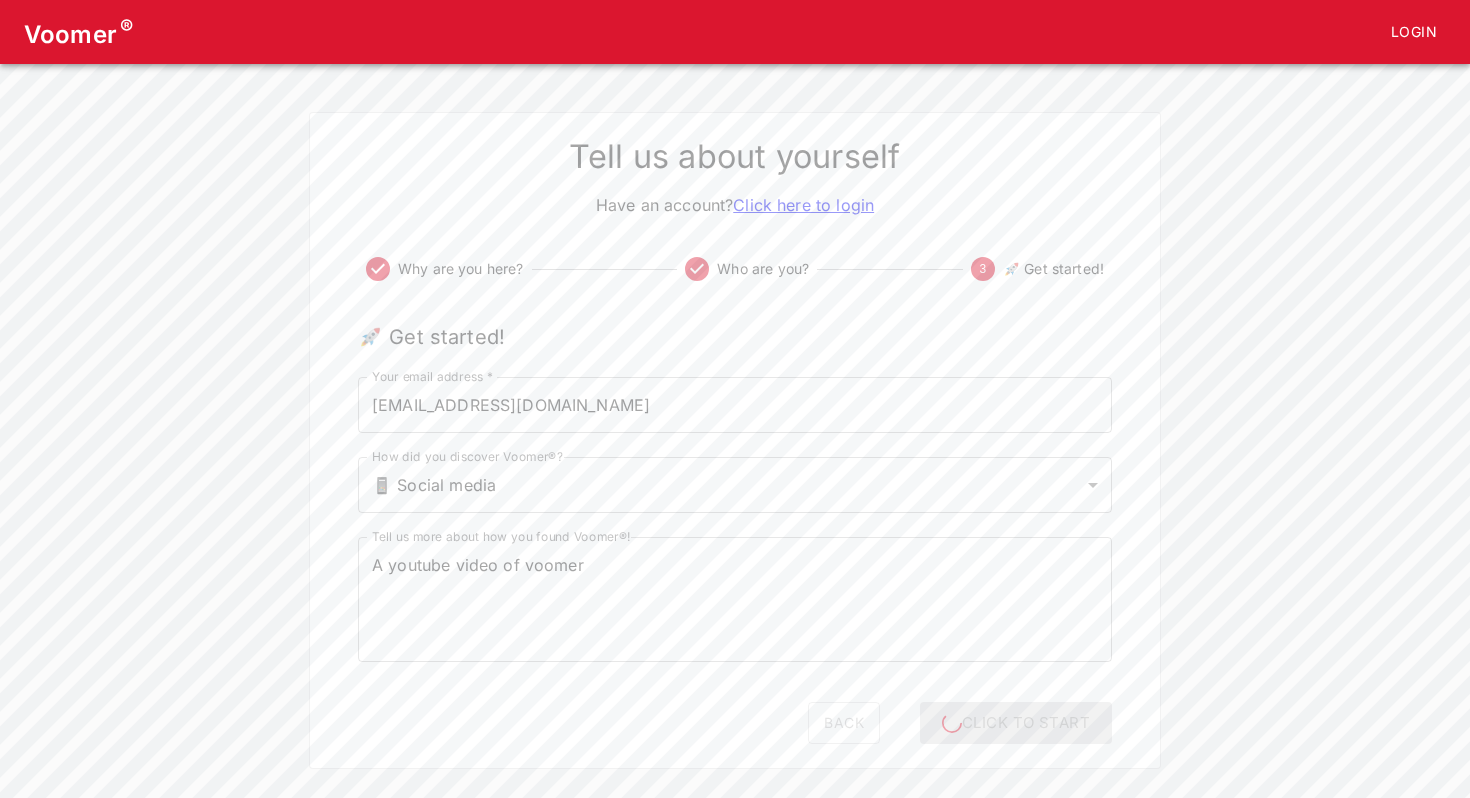 scroll, scrollTop: 7, scrollLeft: 0, axis: vertical 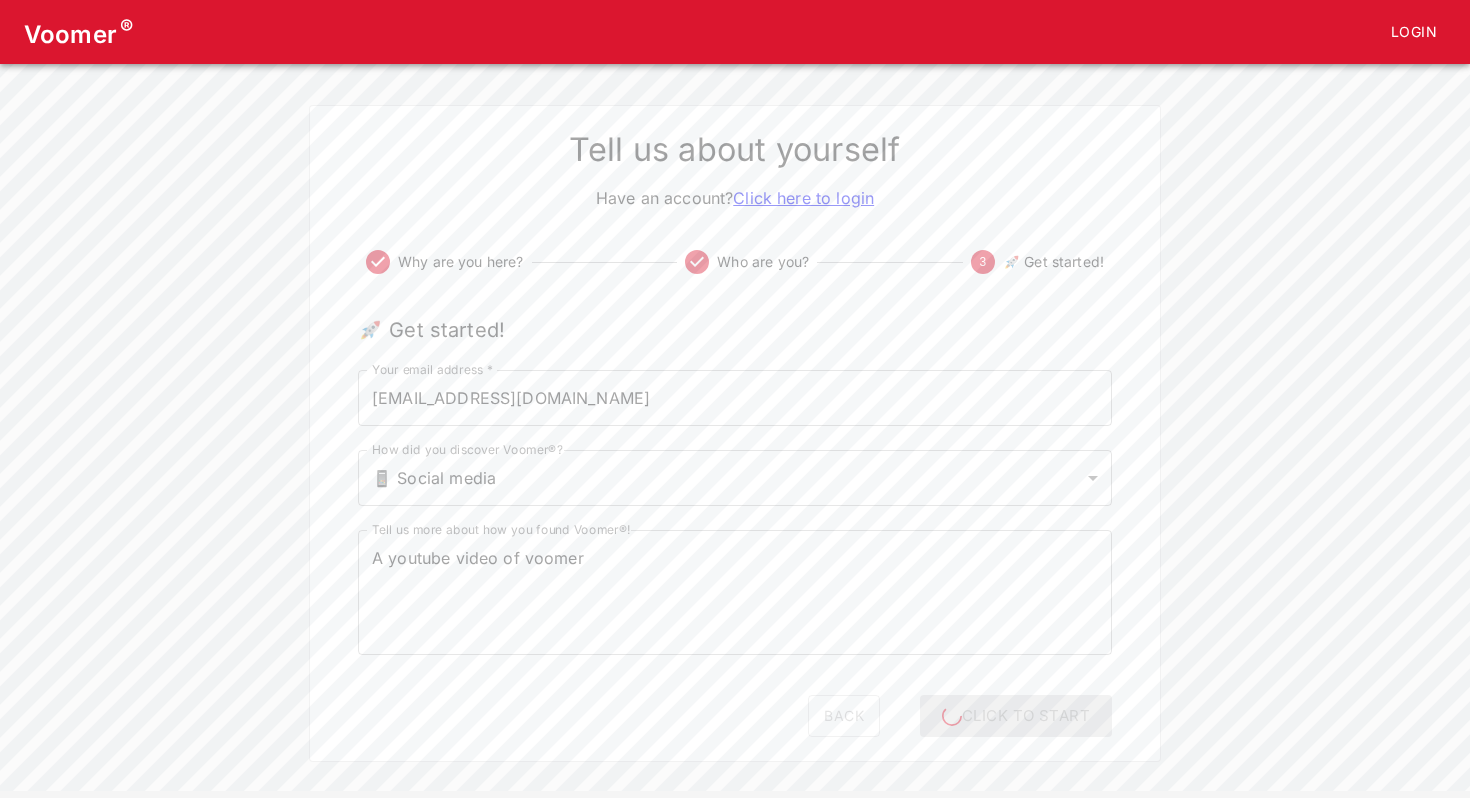 click on "Voomer ® Login Tell us about yourself Have an account?  Click here to login Why are you here? Who are you? 3 🚀 Get started! 🚀 Get started! Your email address * [EMAIL_ADDRESS][DOMAIN_NAME] Your email address * How did you discover Voomer®? 📱 Social media social How did you discover Voomer®? Tell us more about how you found Voomer®! A youtube video of voomer x Tell us more about how you found Voomer®! Back Click to Start" at bounding box center [735, 413] 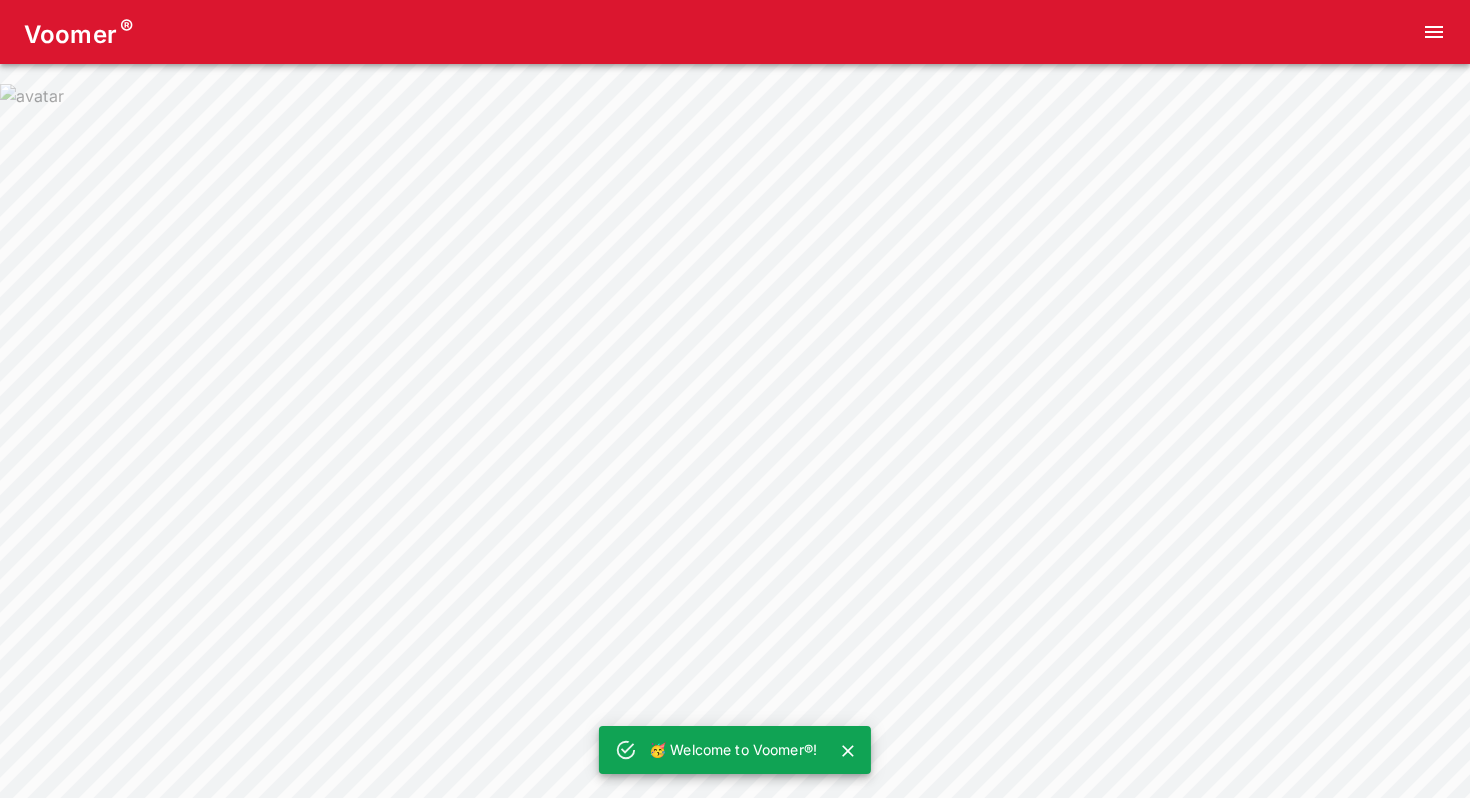 scroll, scrollTop: 0, scrollLeft: 0, axis: both 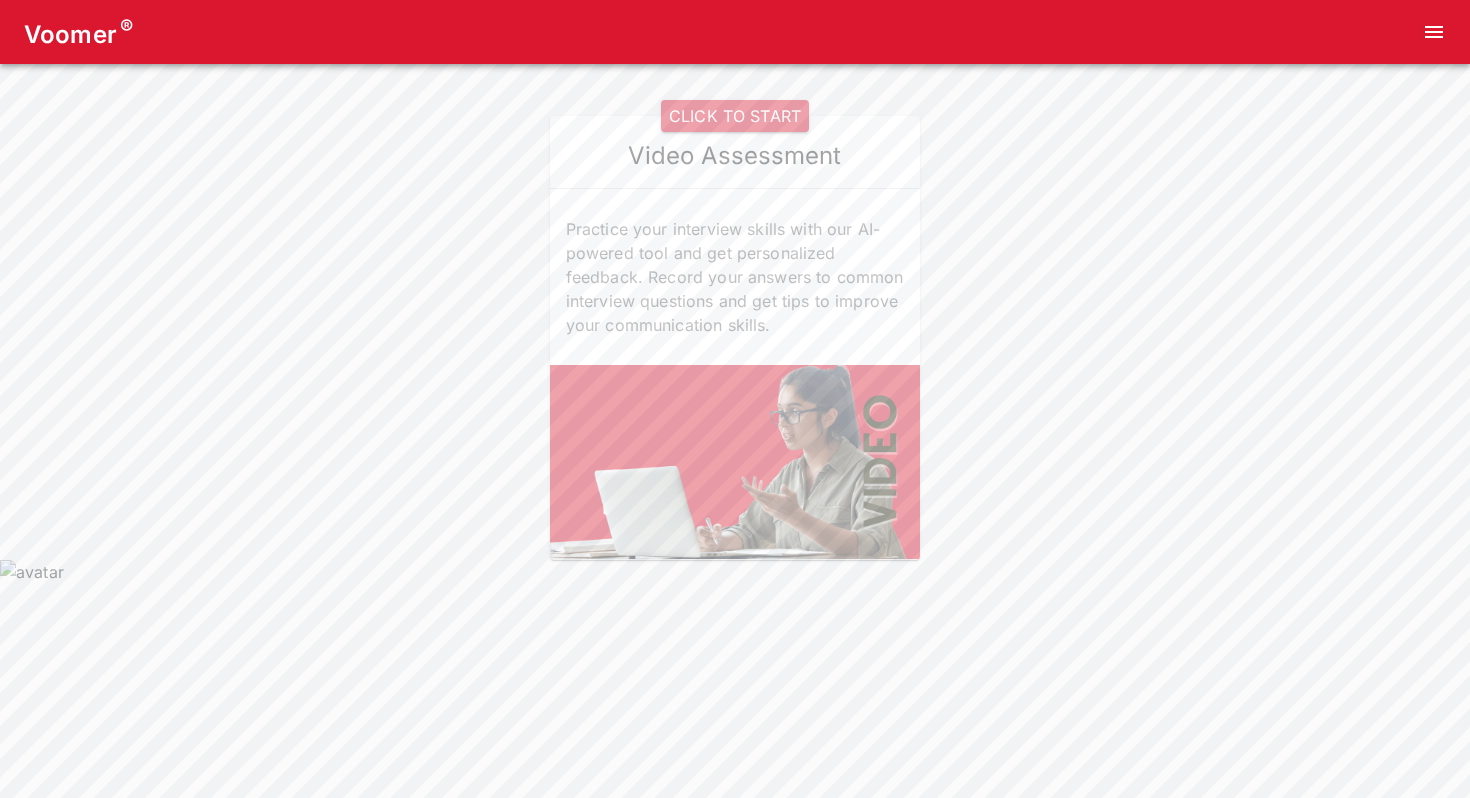 click on "CLICK TO START" at bounding box center [735, 116] 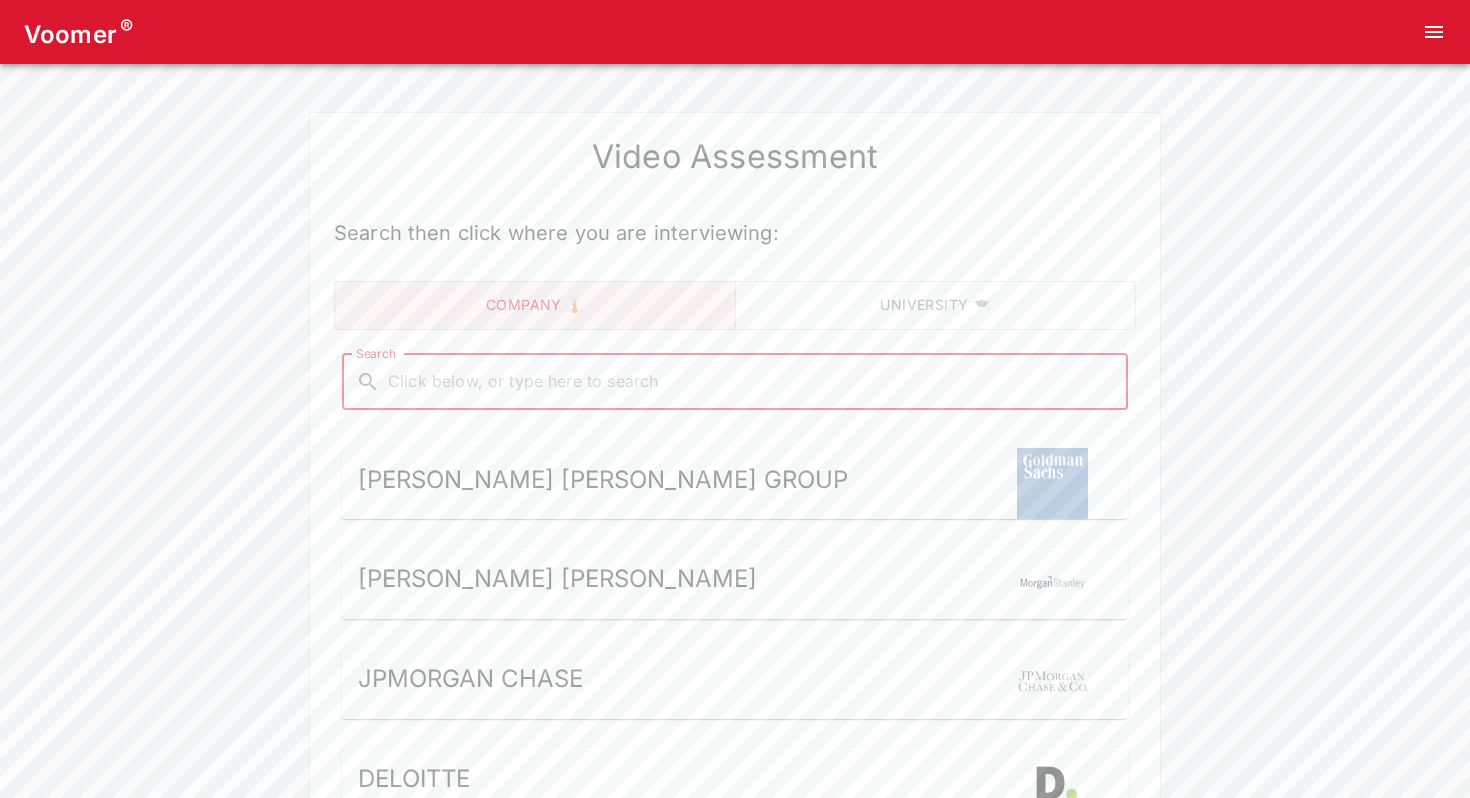 click on "Search" at bounding box center [751, 382] 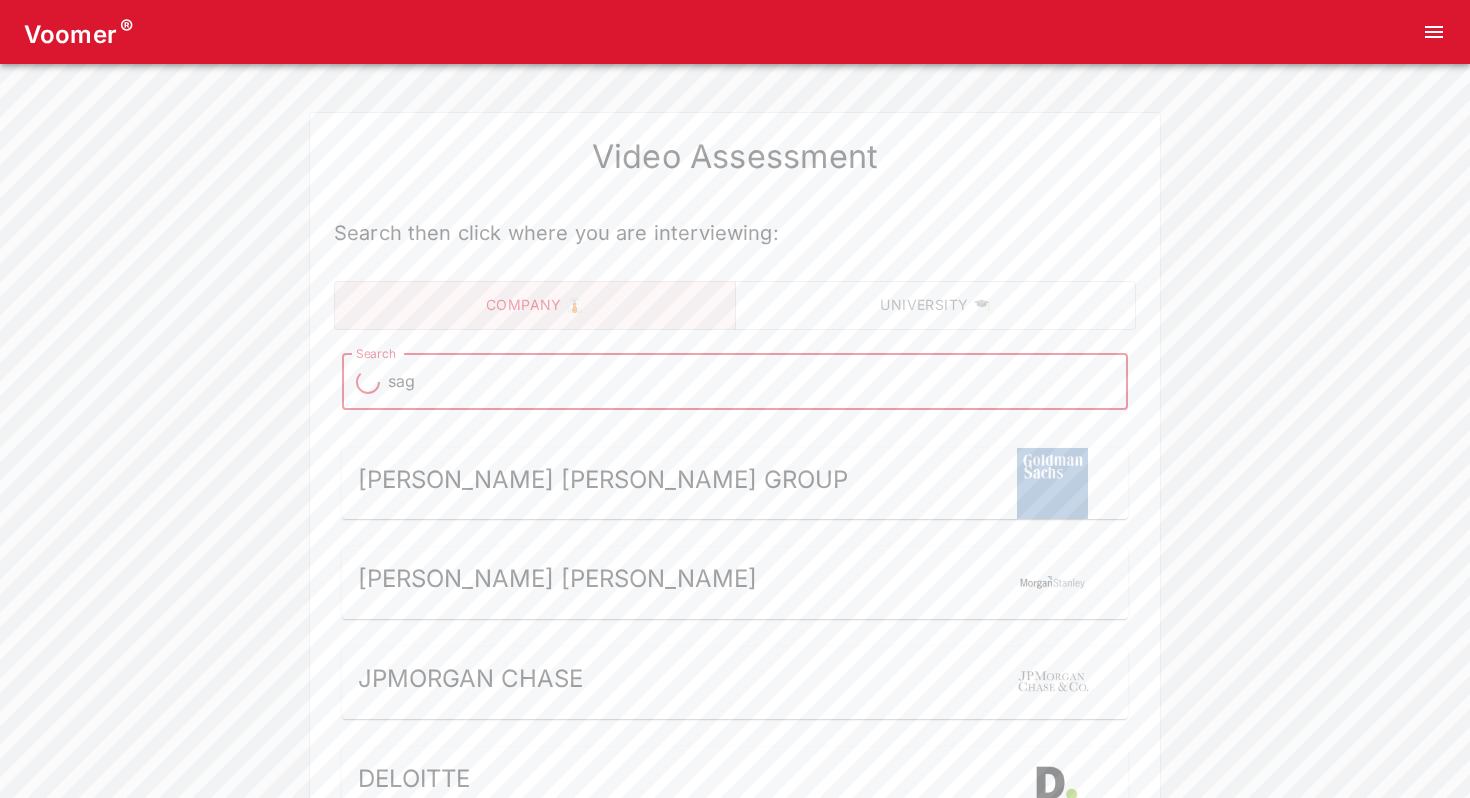 type on "sage" 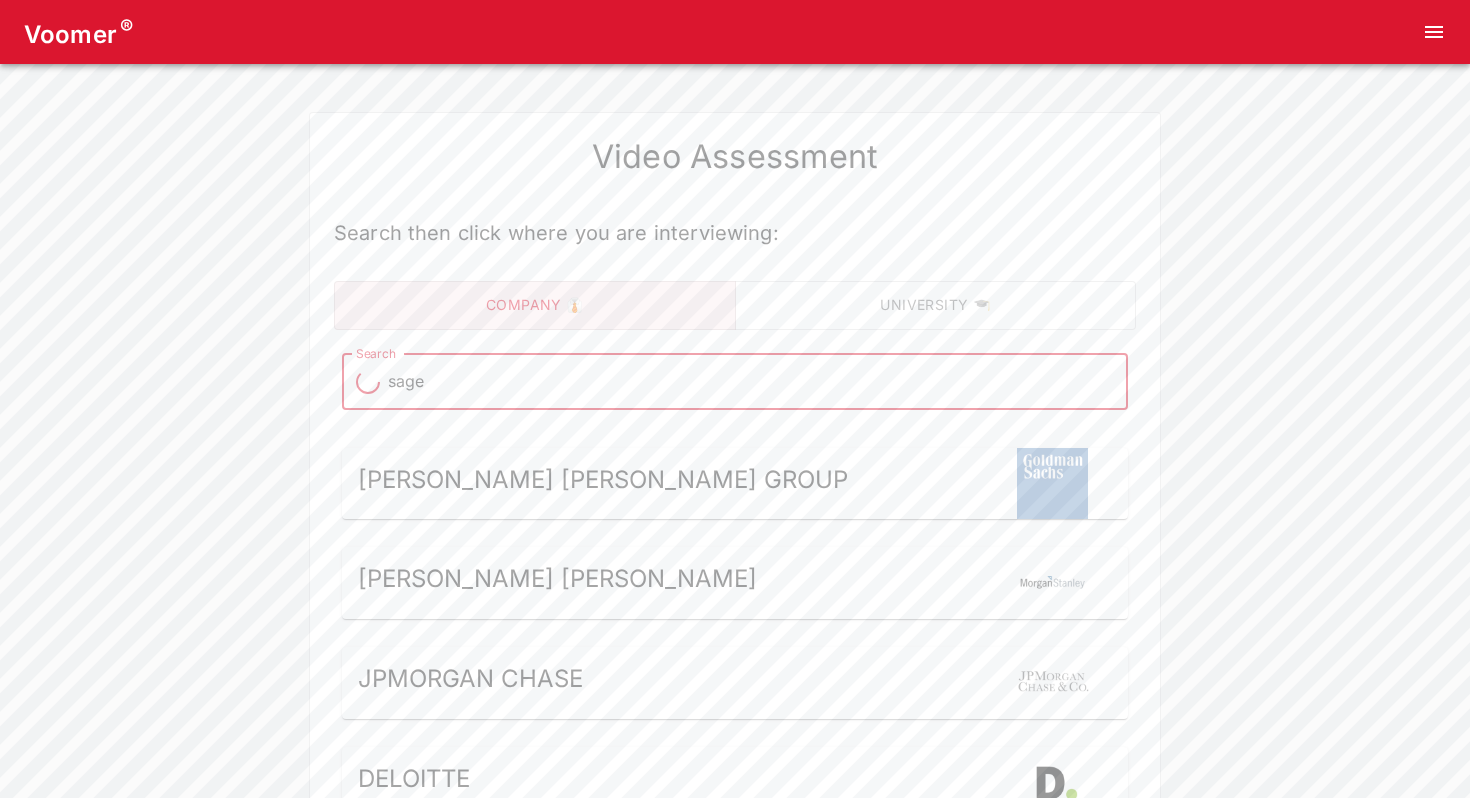 type on "sage" 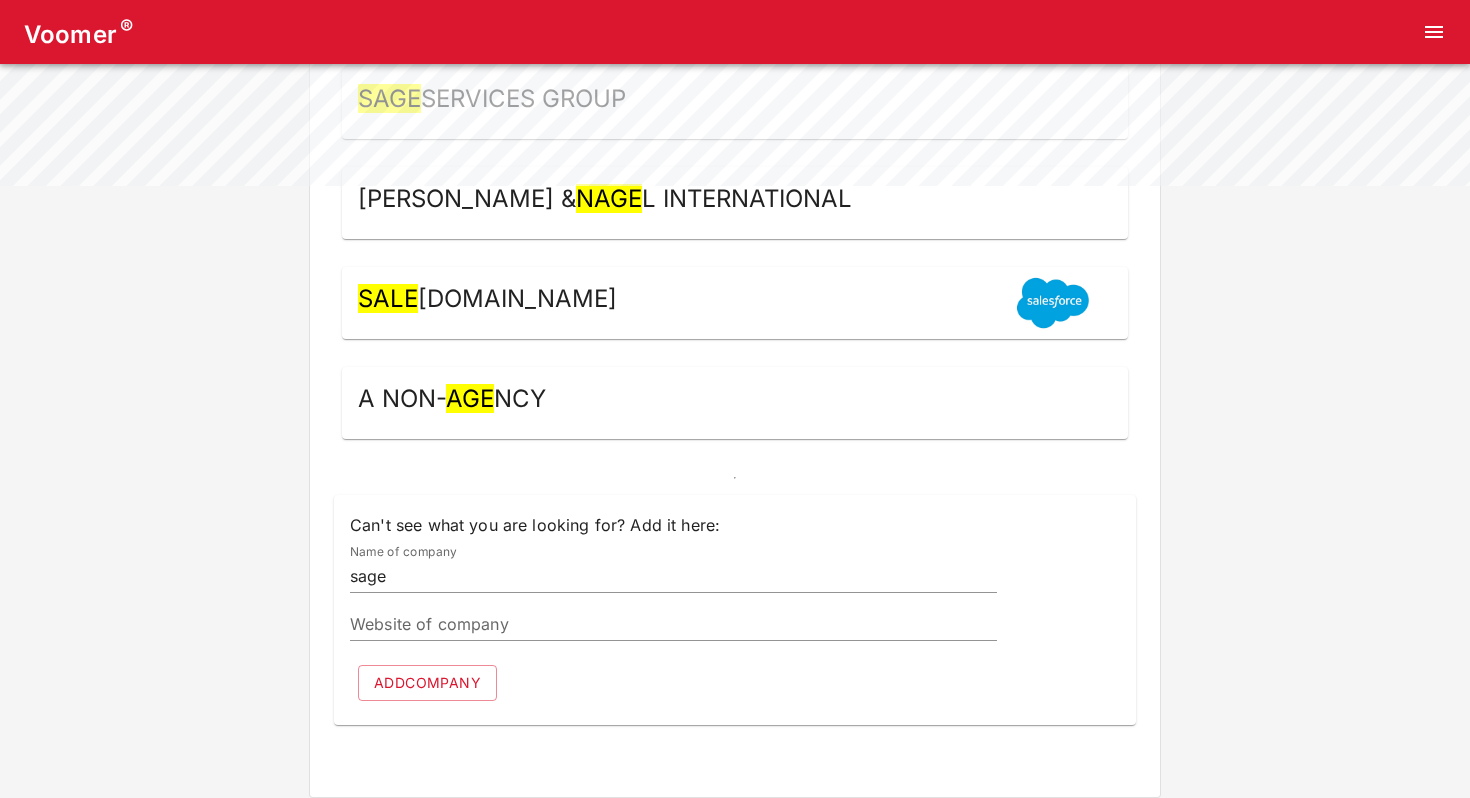 scroll, scrollTop: 604, scrollLeft: 0, axis: vertical 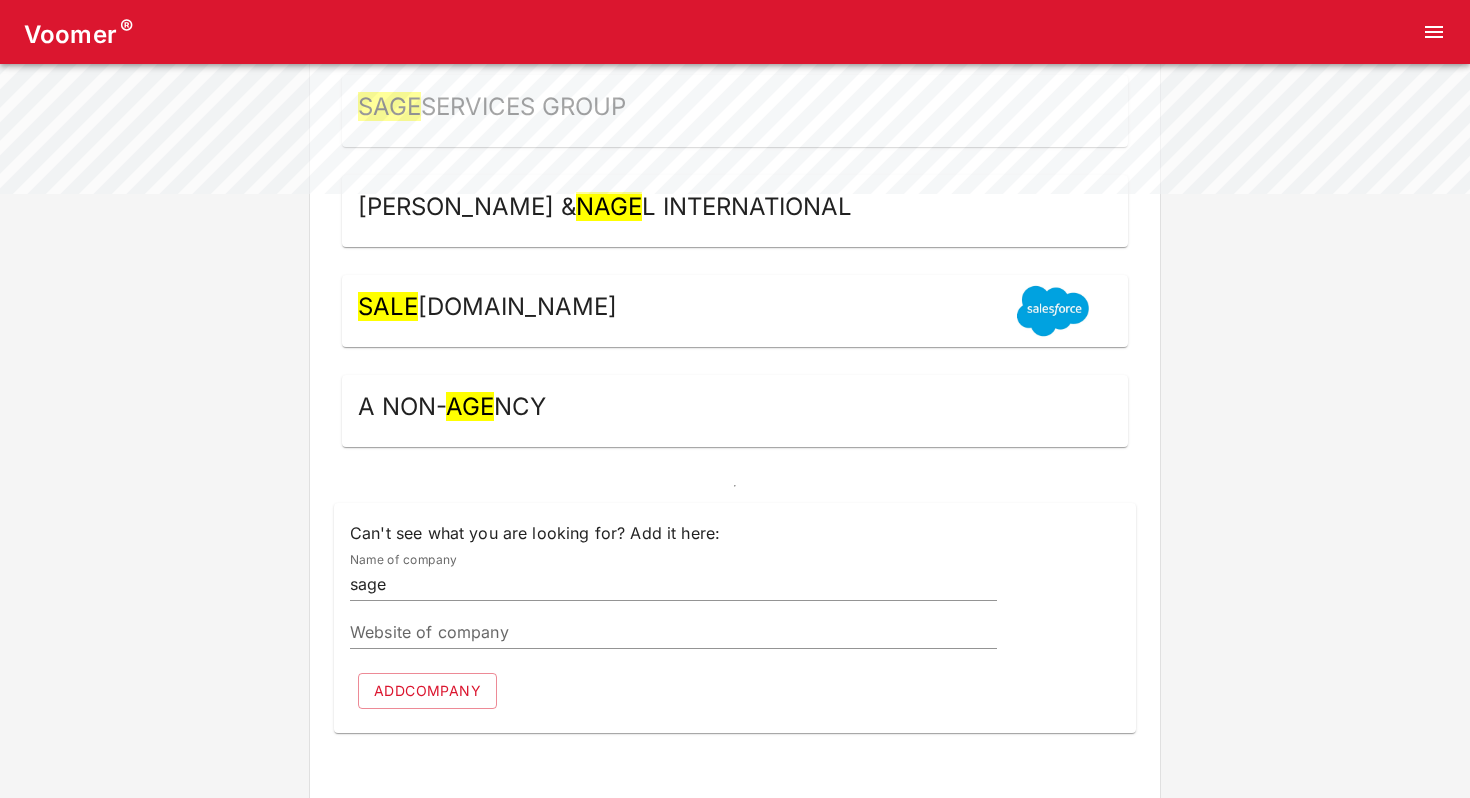 type on "sage" 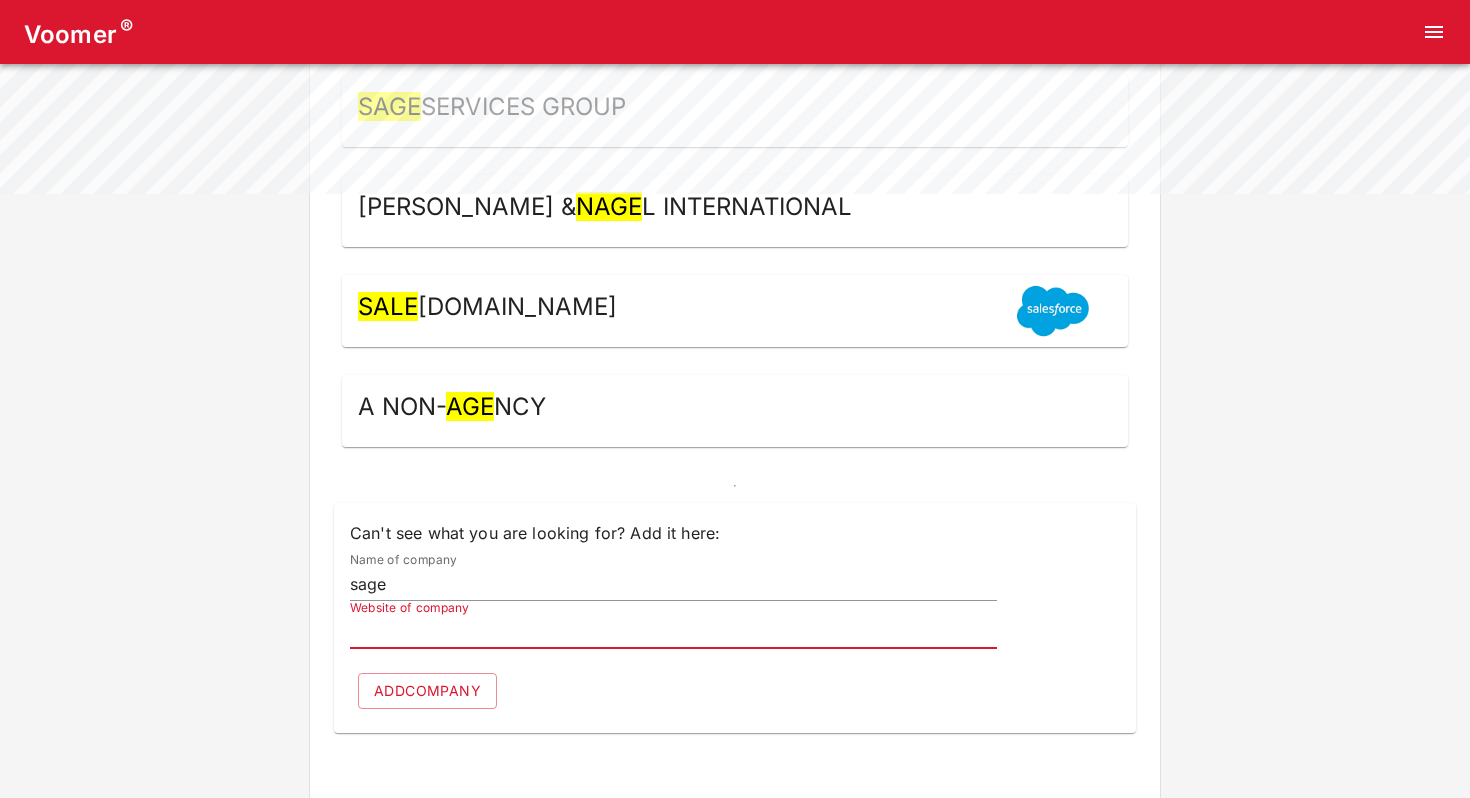 click on "Website of company" at bounding box center (673, 633) 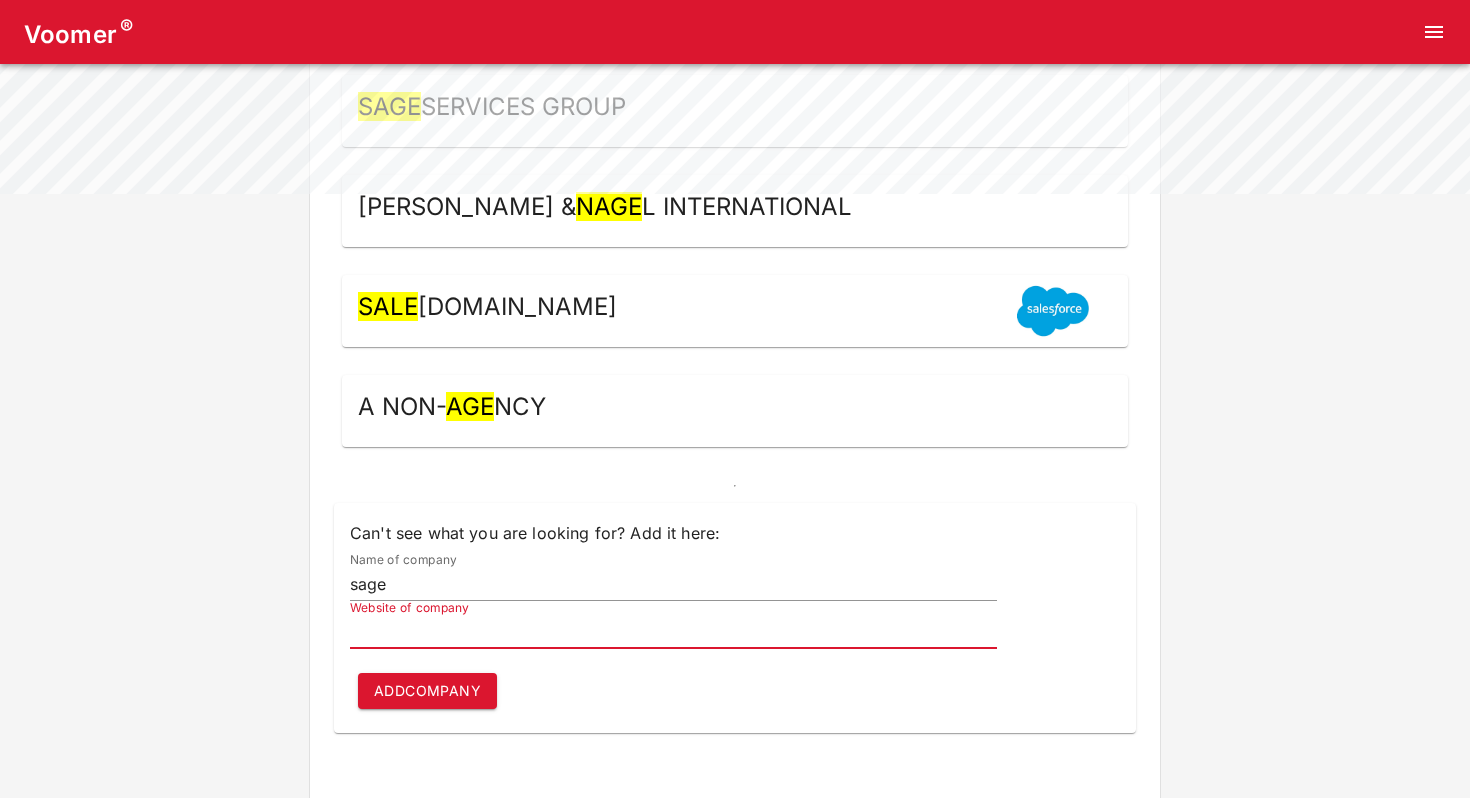 paste on "[URL][DOMAIN_NAME]" 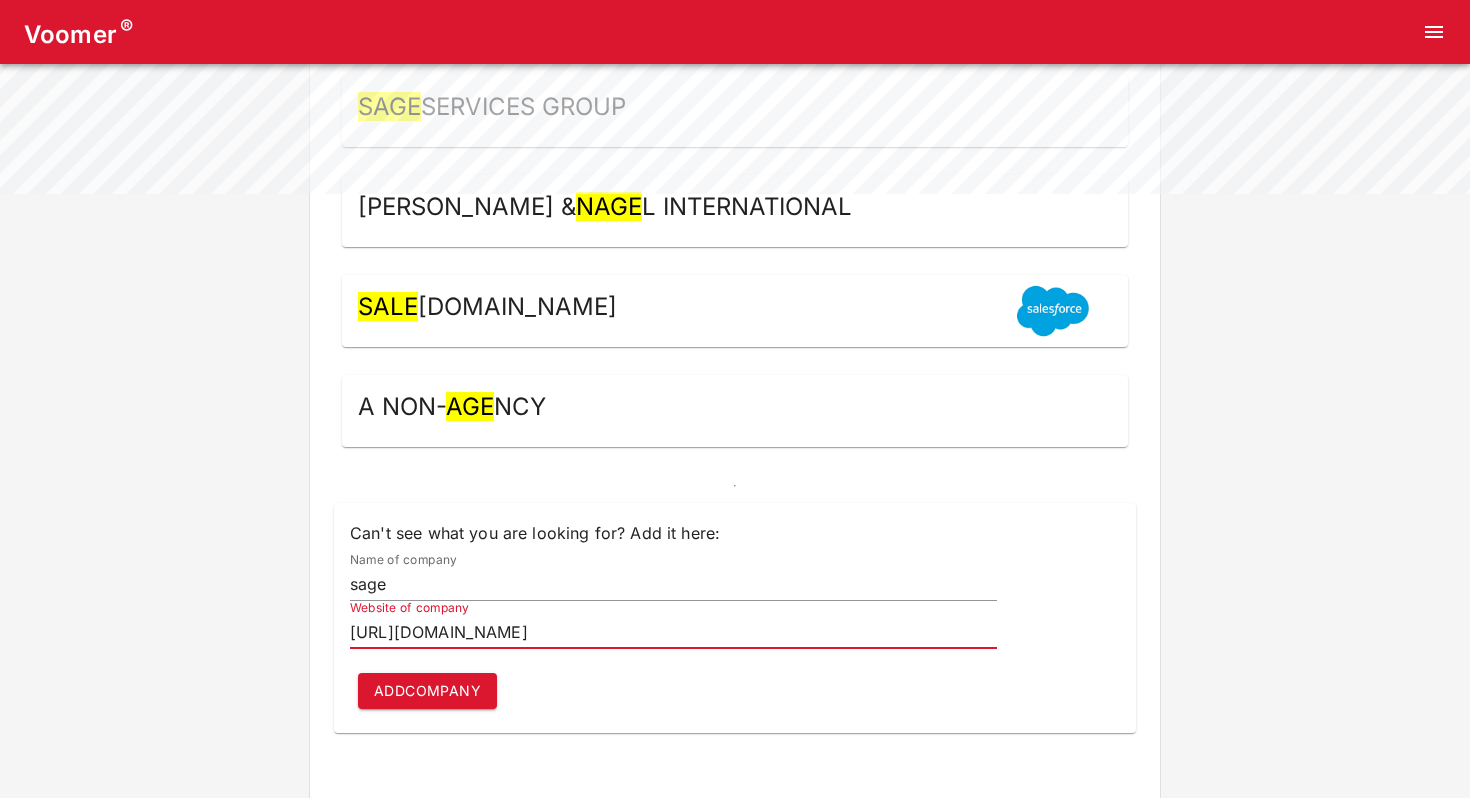 scroll, scrollTop: 0, scrollLeft: 1749, axis: horizontal 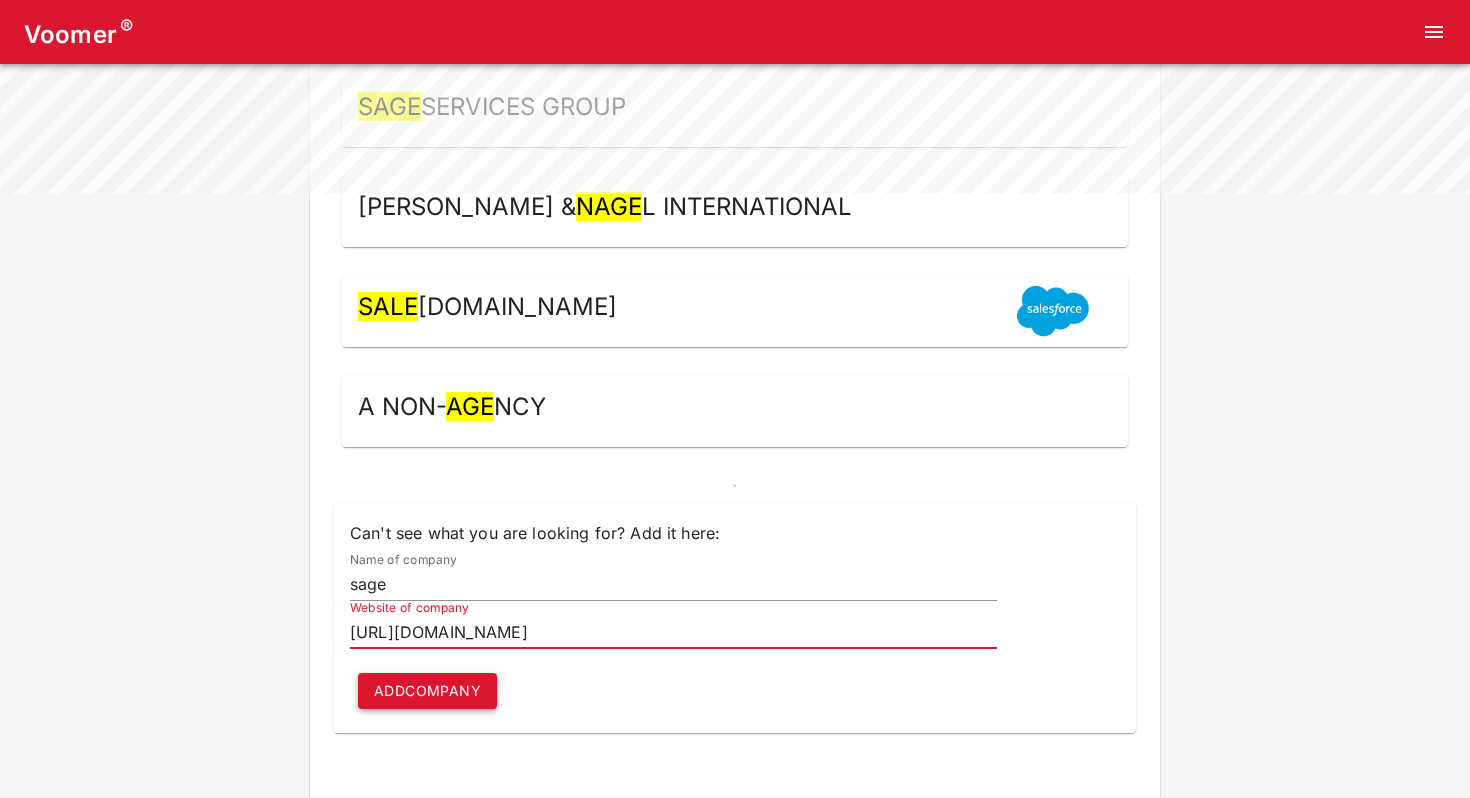type on "[URL][DOMAIN_NAME]" 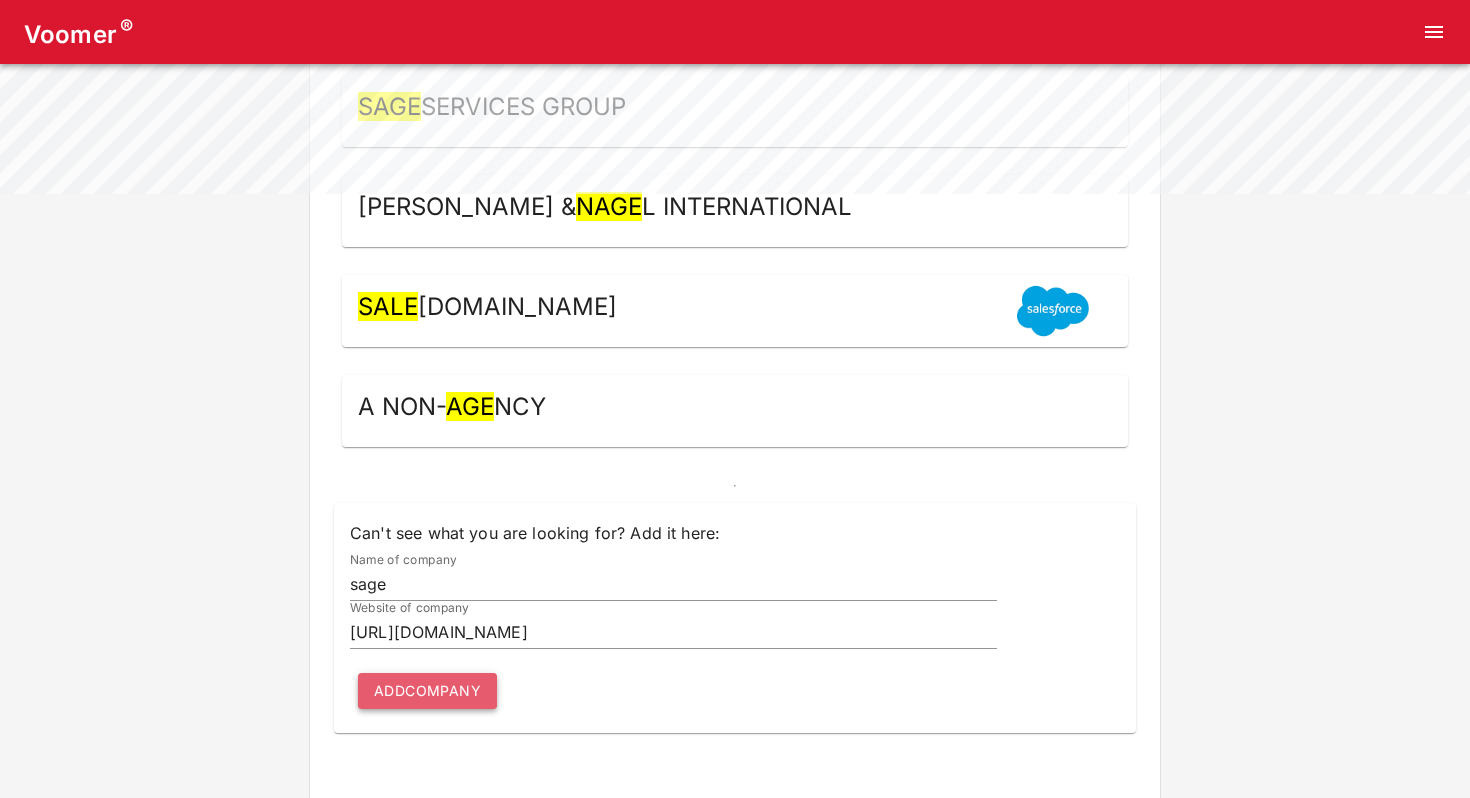 click on "Add  company" at bounding box center [427, 691] 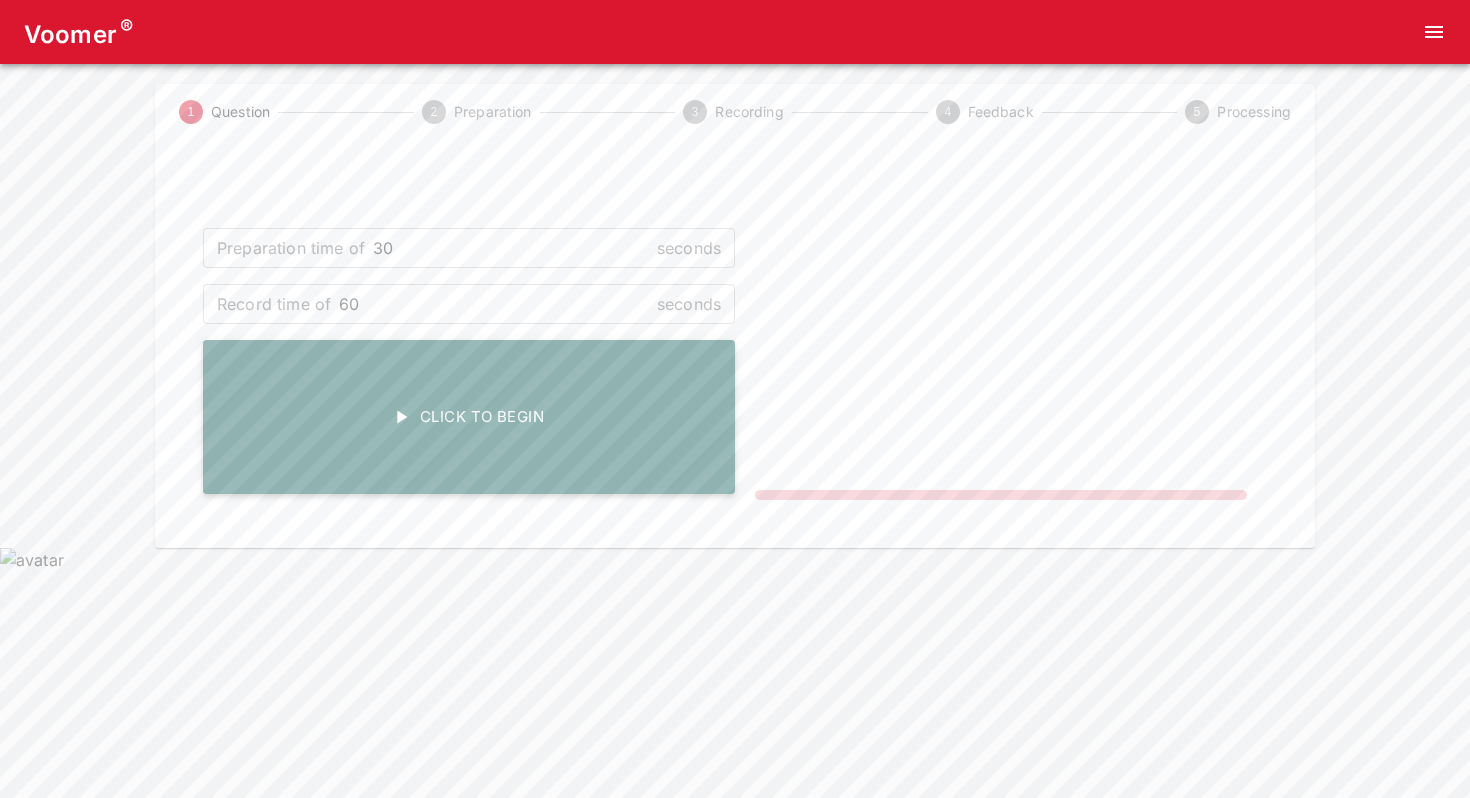 click on "Click To Begin" at bounding box center [469, 417] 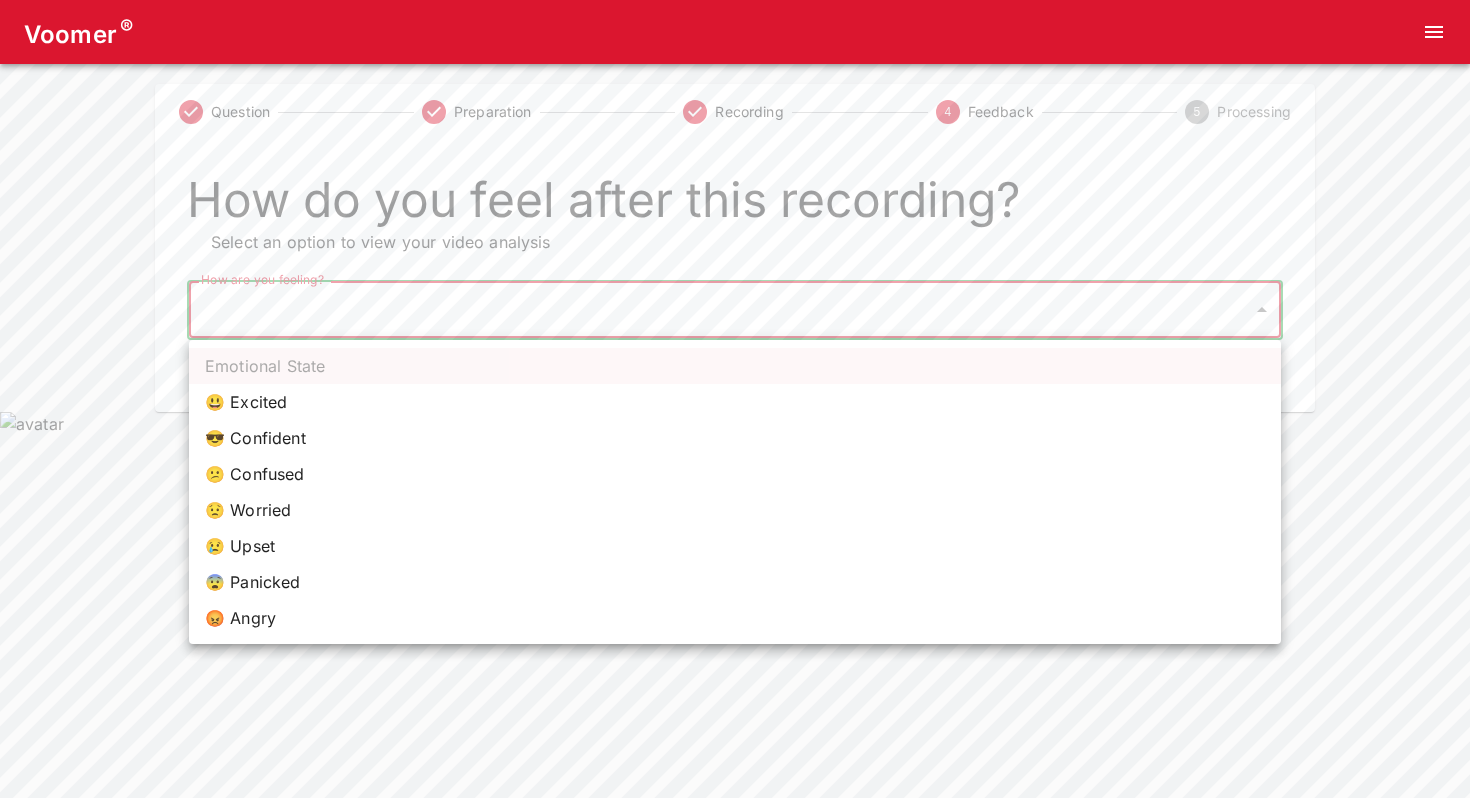 click on "Voomer ® Question Preparation Recording 4 Feedback 5 Processing How do you feel after this recording? Select an option to view your video analysis How are you feeling? ​ How are you feeling? Home Analysis Tokens: ~ Pricing Log Out Emotional State  😃 Excited  😎 Confident  😕 Confused 😟 Worried  😢 Upset  😨 Panicked  😡 Angry" at bounding box center [735, 218] 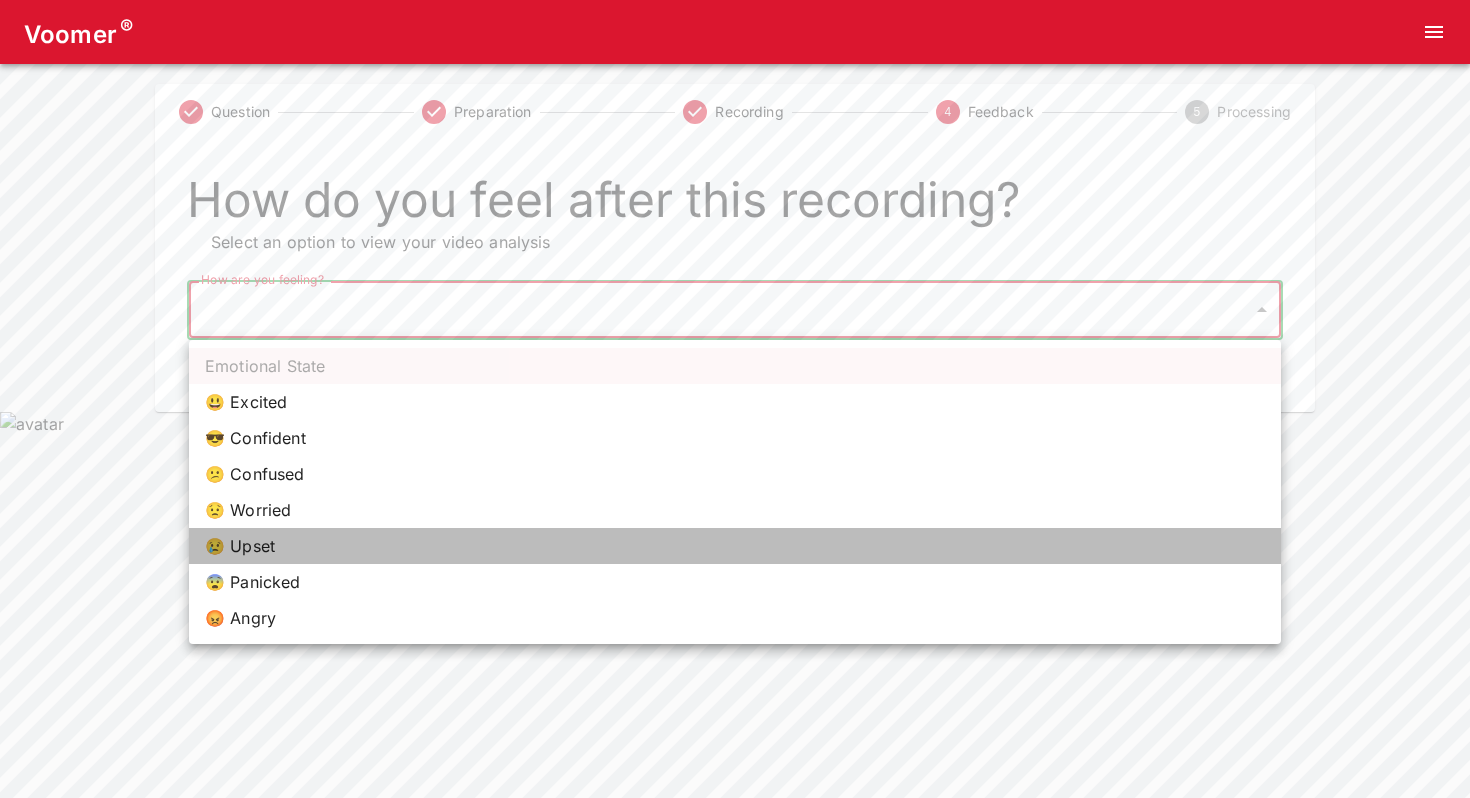 click on "😢 Upset" at bounding box center (735, 546) 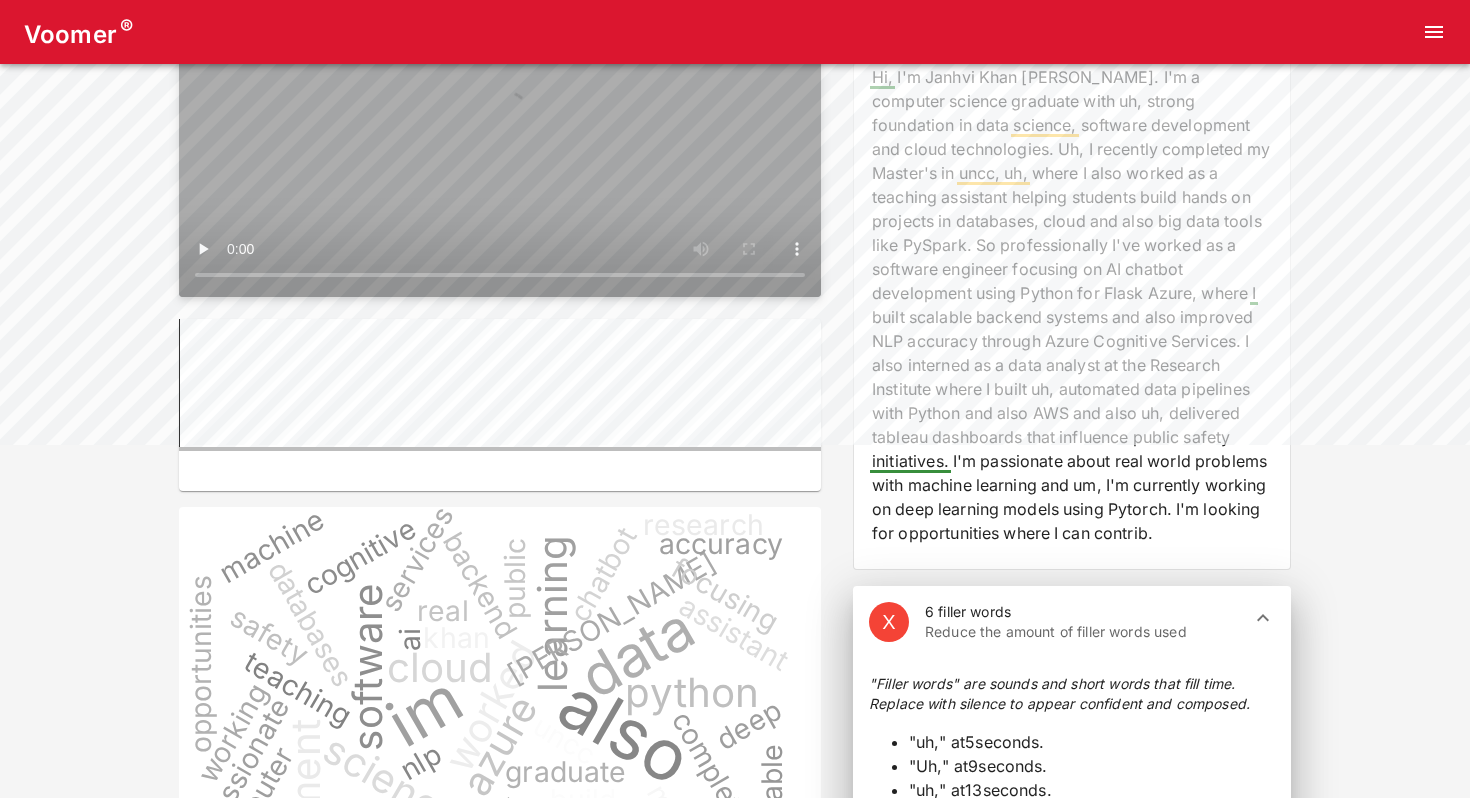 scroll, scrollTop: 351, scrollLeft: 0, axis: vertical 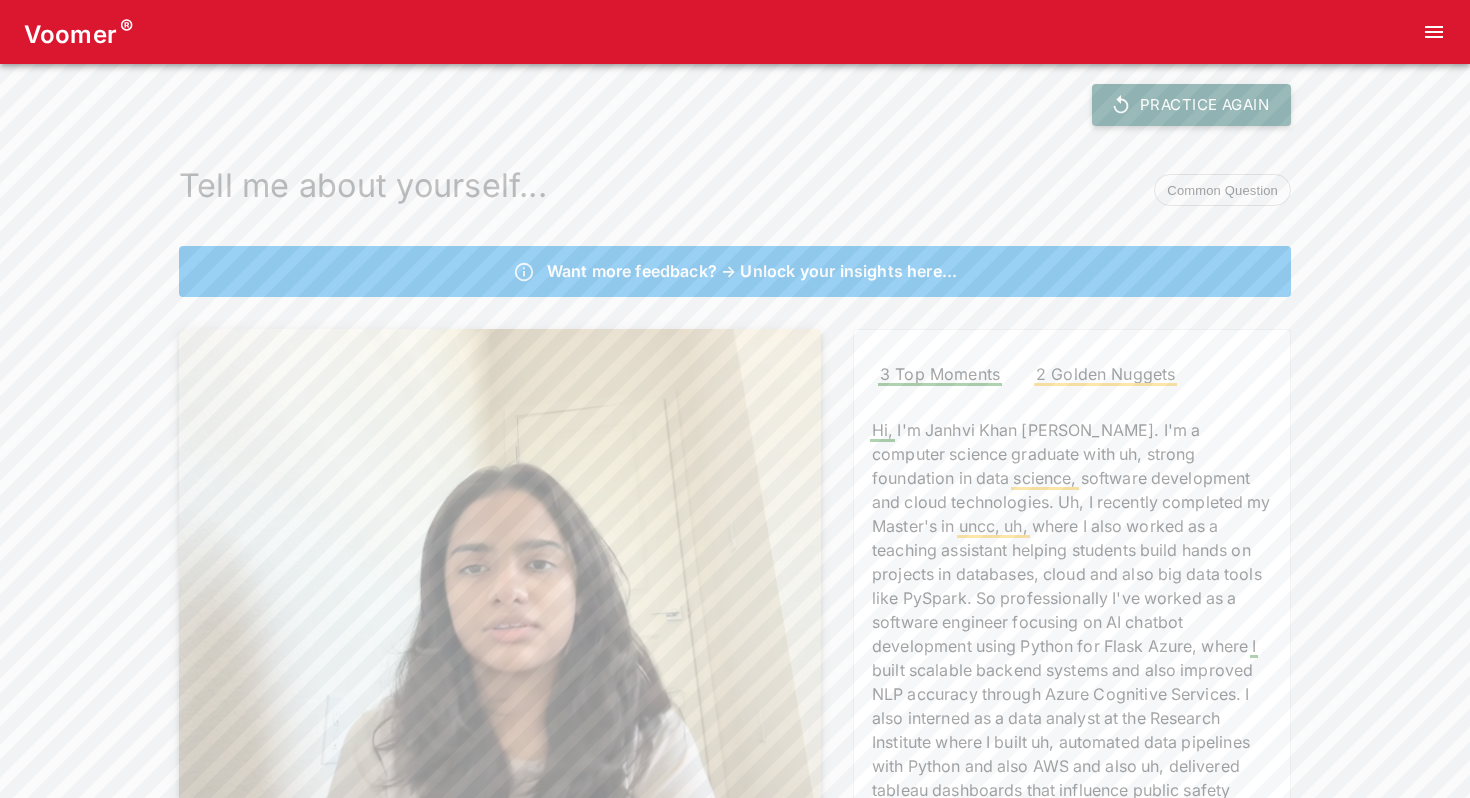 click on "Practice Again" at bounding box center (1191, 105) 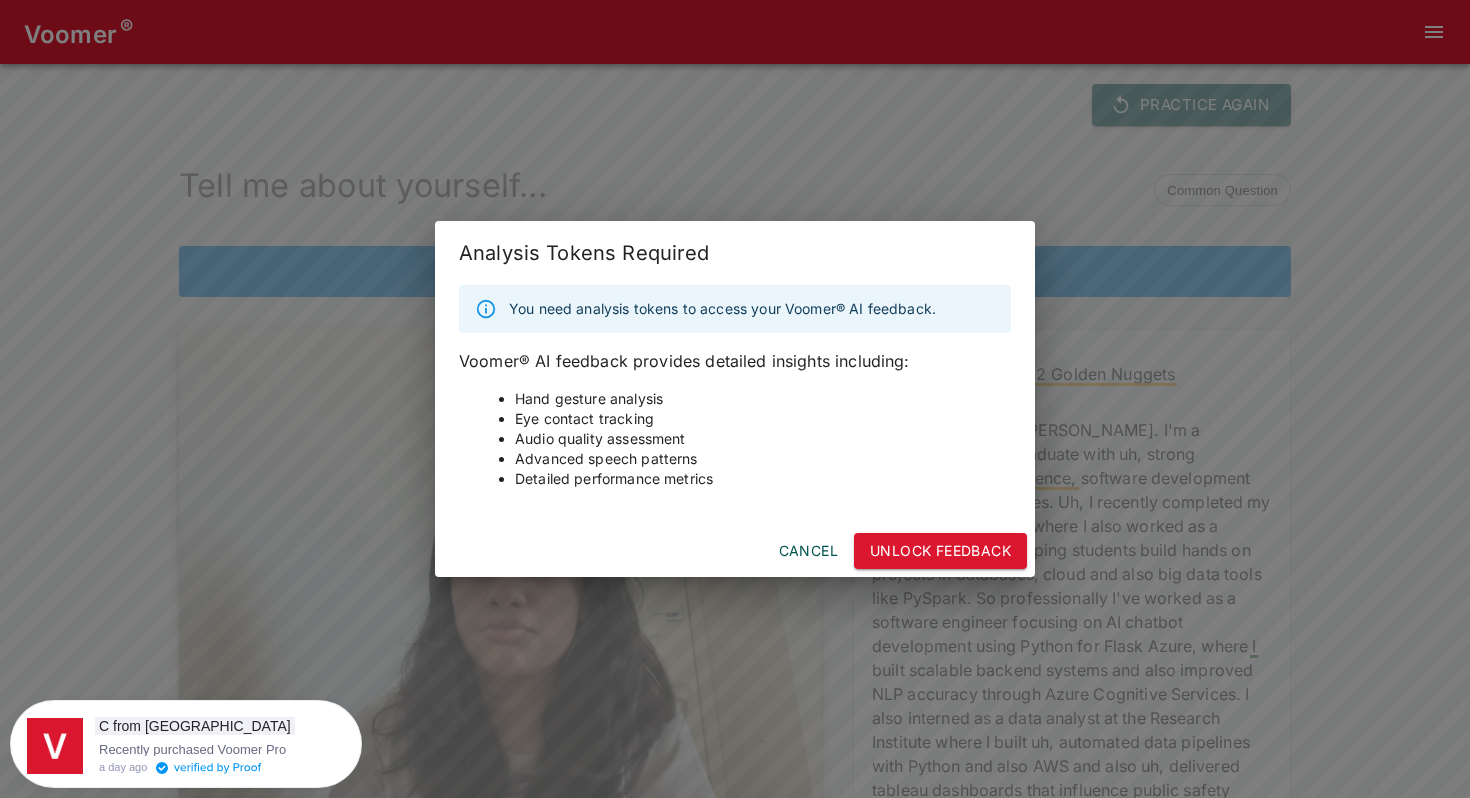 click on "Cancel" at bounding box center (808, 551) 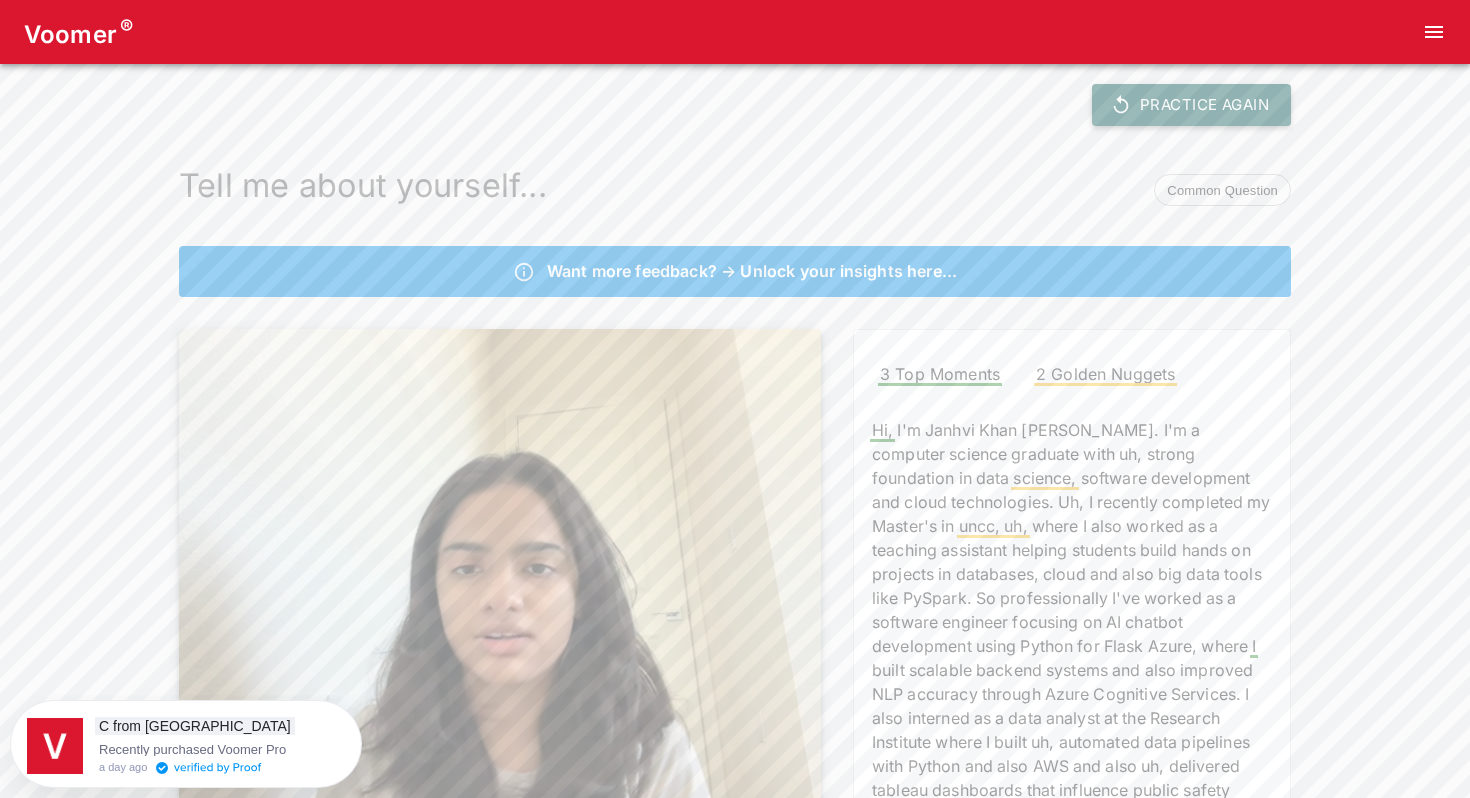 click on "Practice Again" at bounding box center (1191, 105) 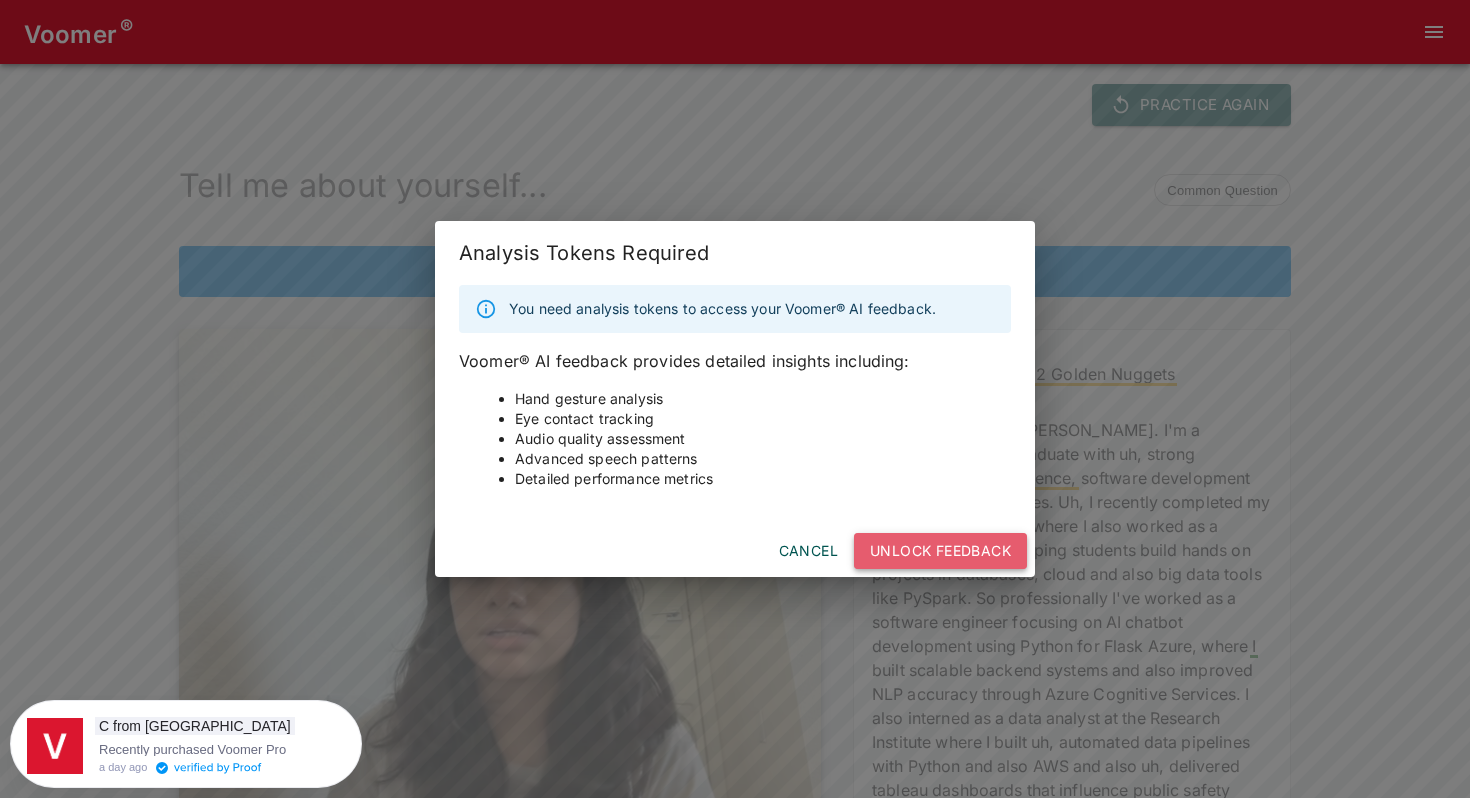 click on "Unlock Feedback" at bounding box center [940, 551] 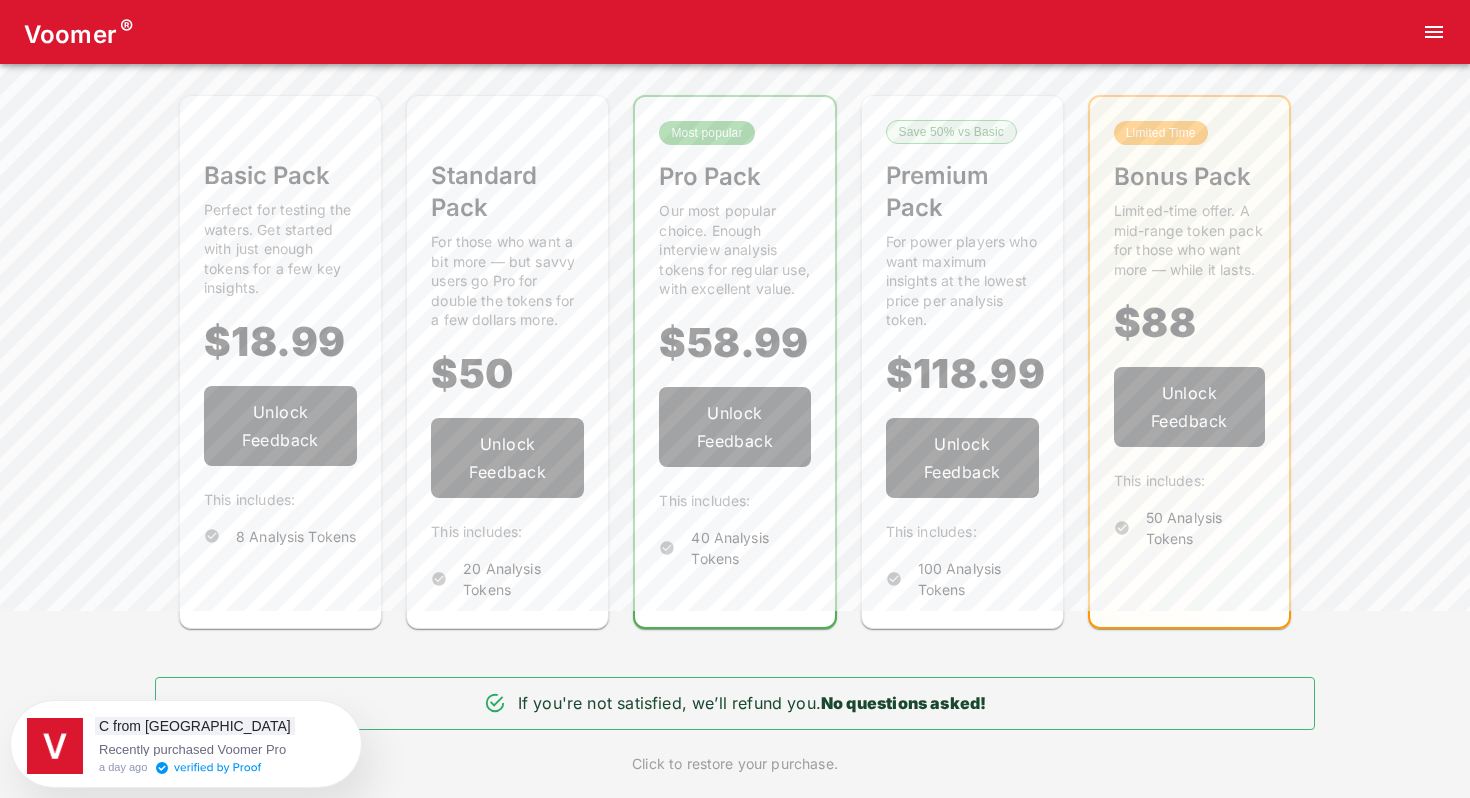 scroll, scrollTop: 186, scrollLeft: 0, axis: vertical 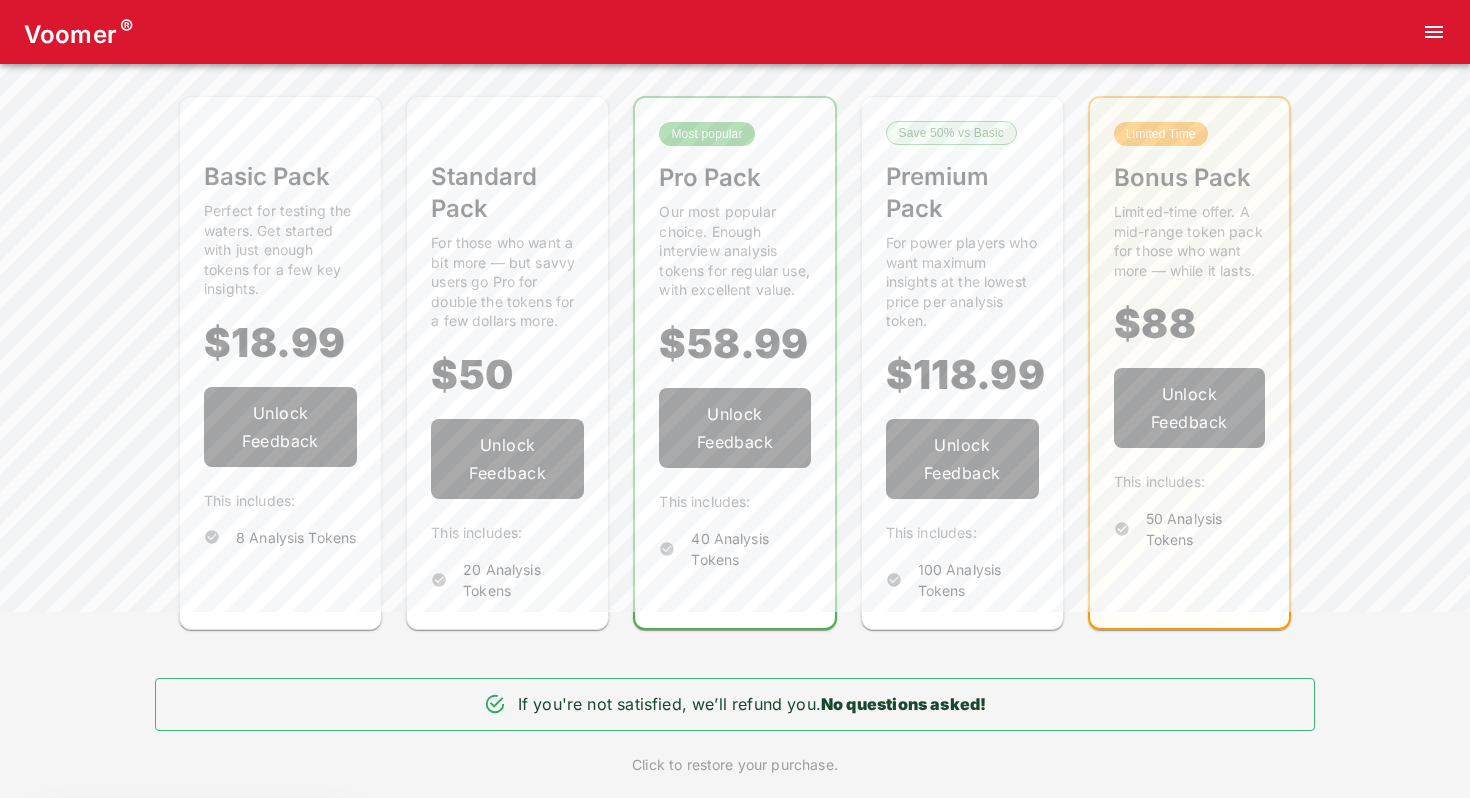 click on "Click to restore your purchase." at bounding box center (735, 765) 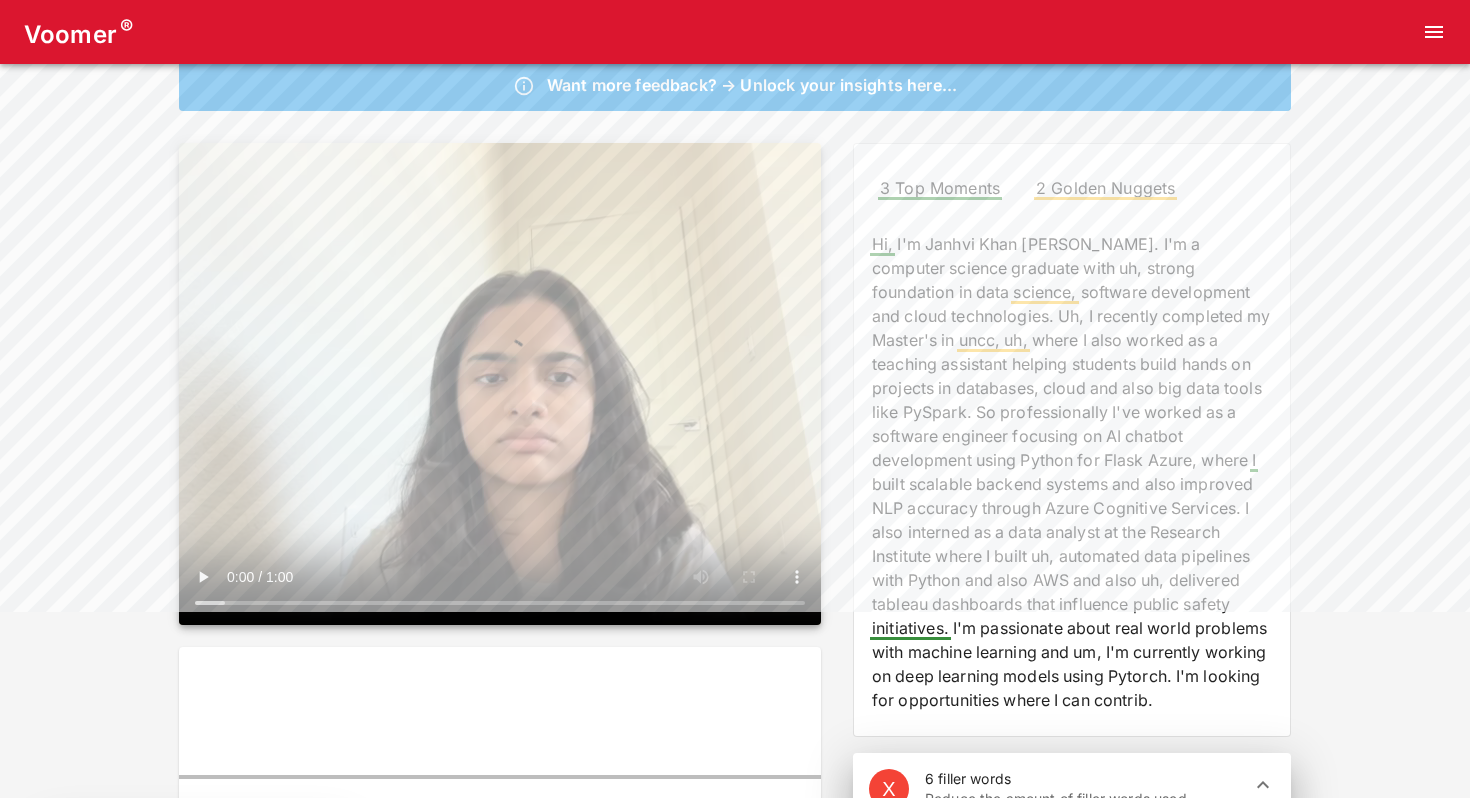 scroll, scrollTop: 0, scrollLeft: 0, axis: both 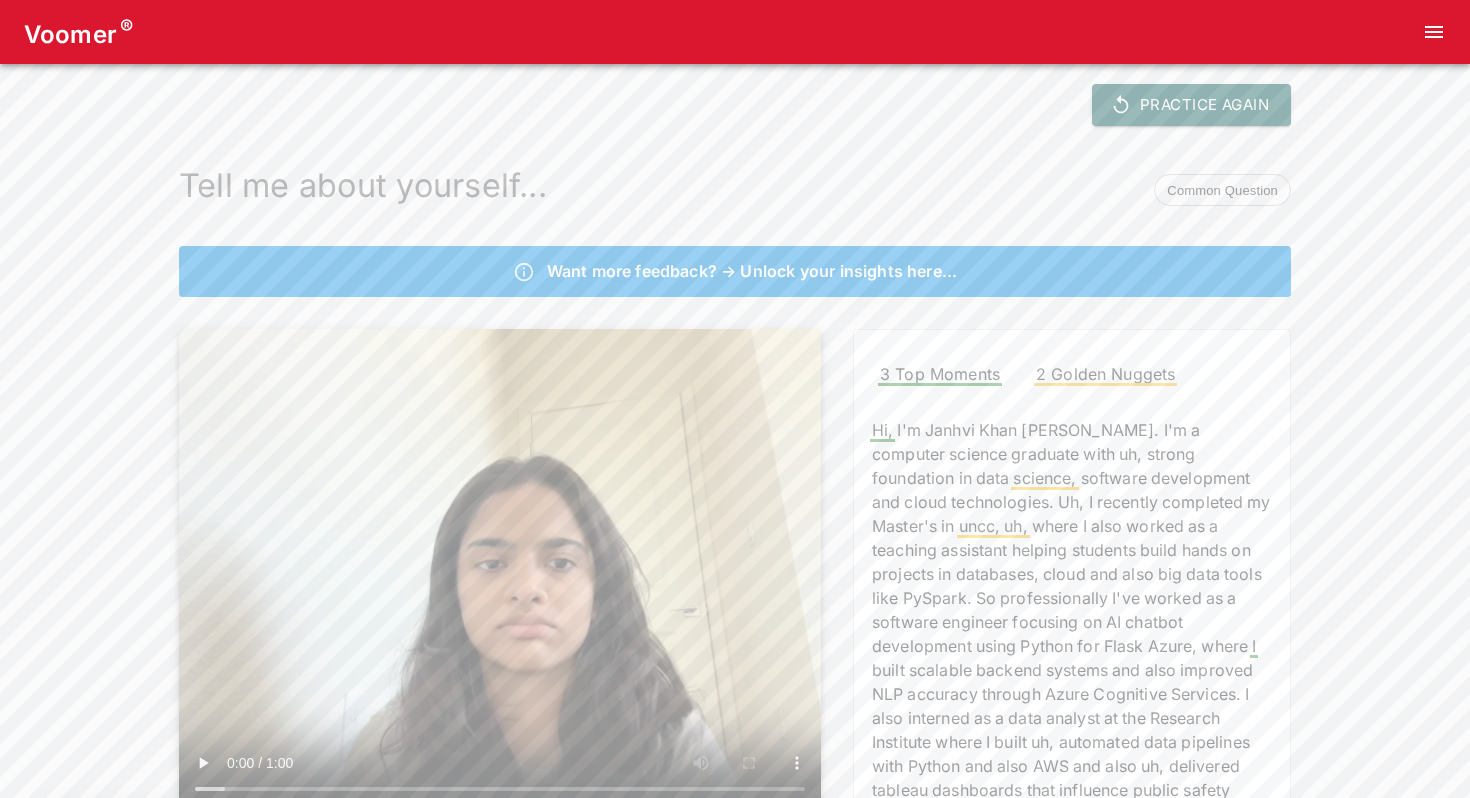 click on "Voomer ®" at bounding box center [78, 32] 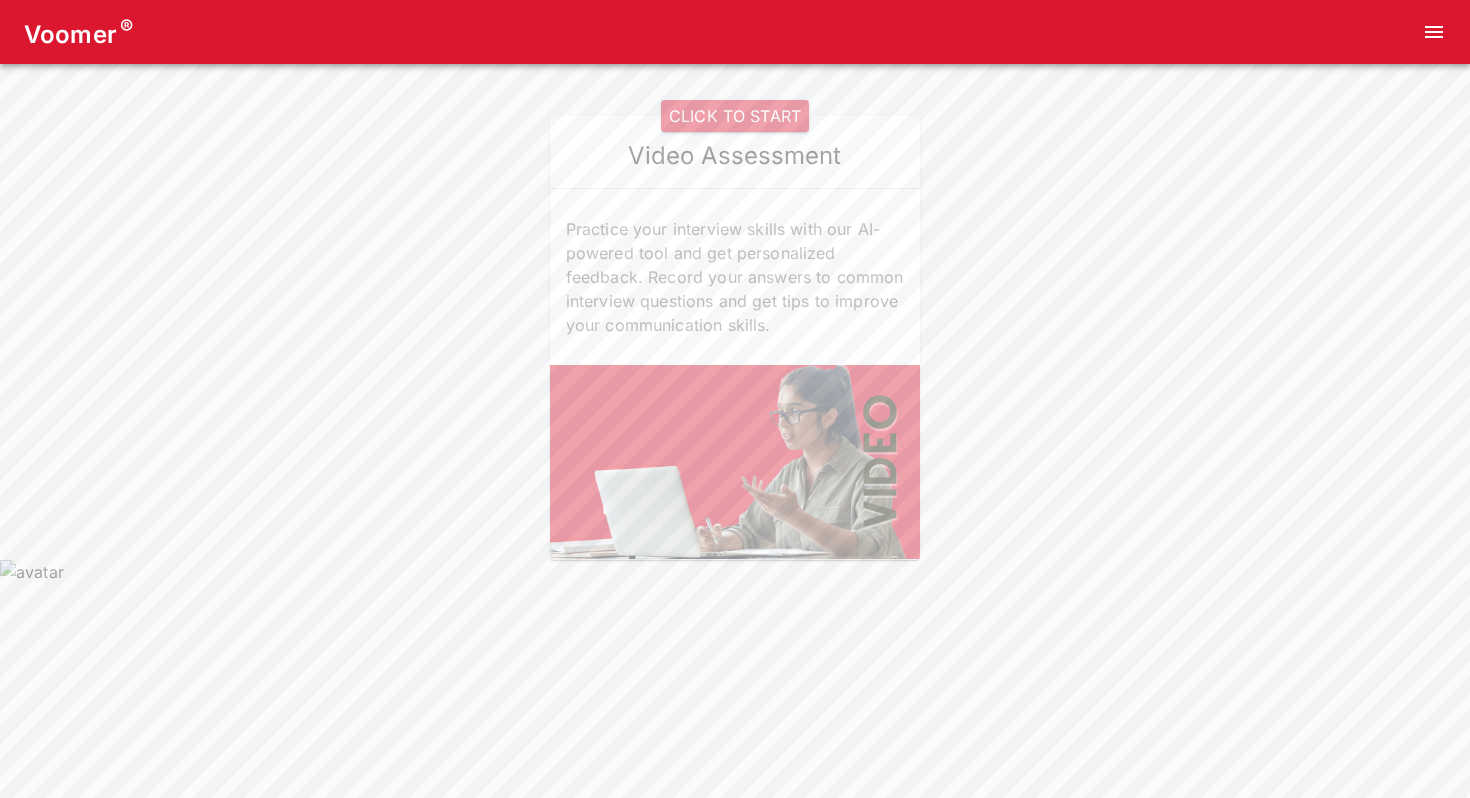 click on "CLICK TO START" at bounding box center (735, 116) 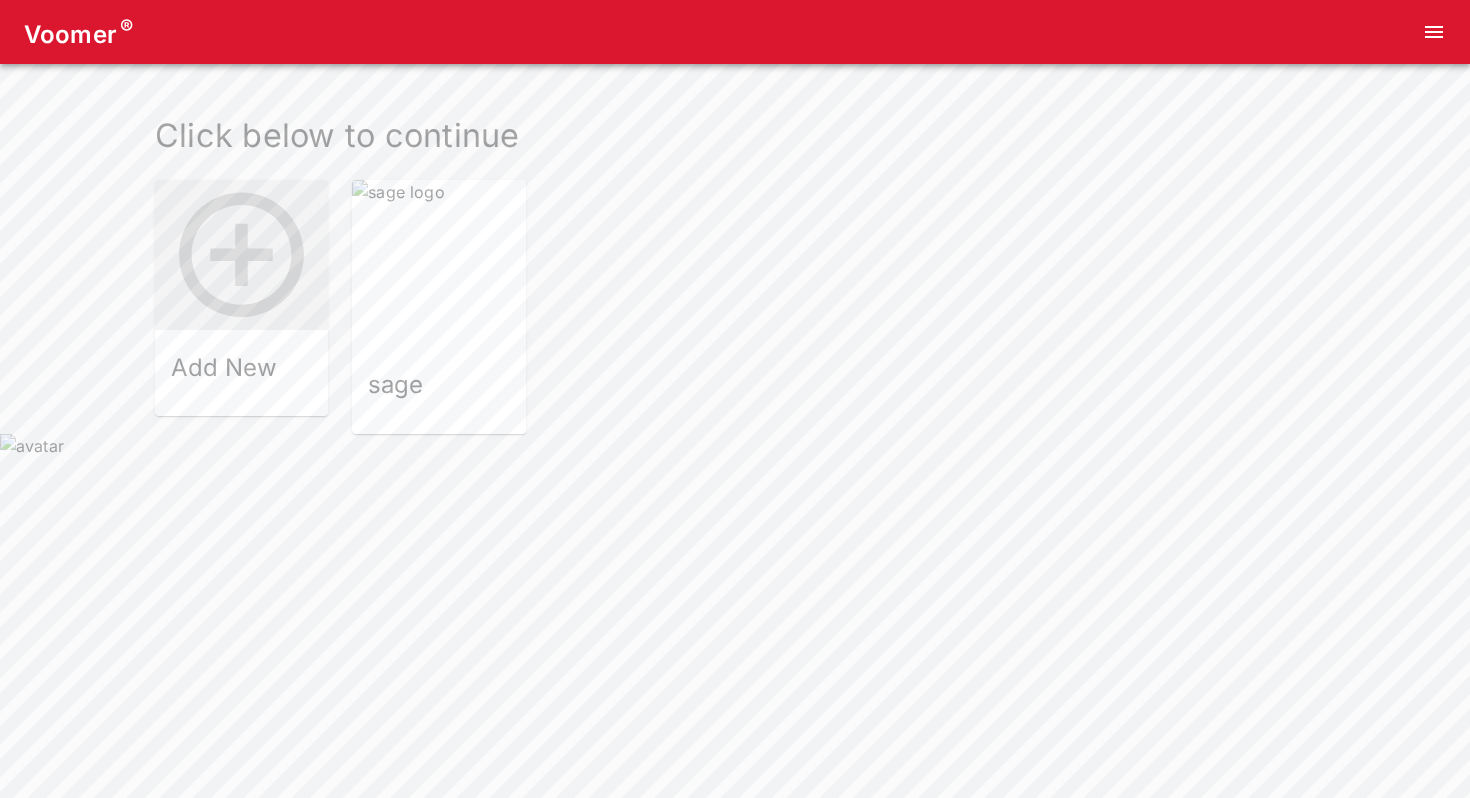 click 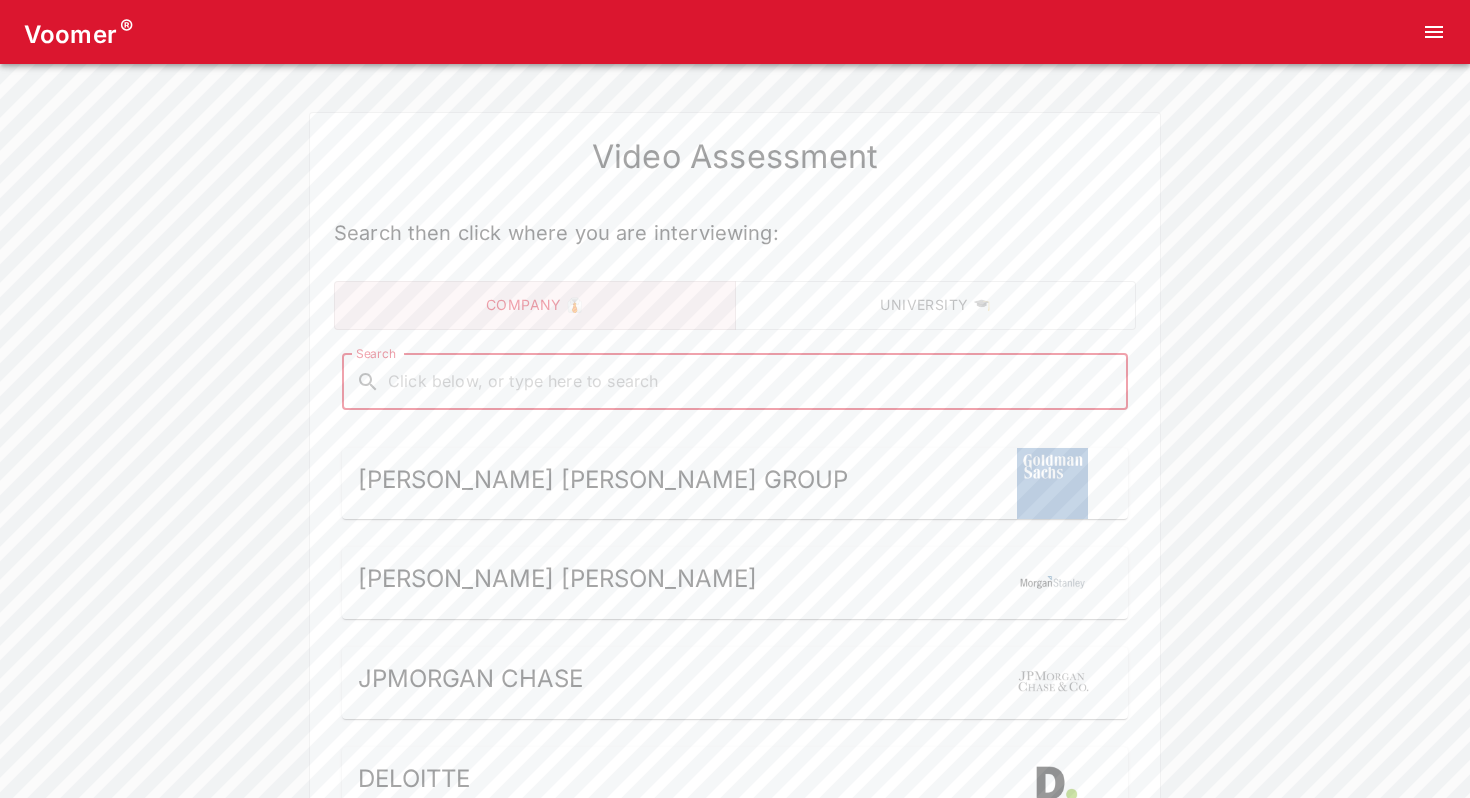 click on "Search" at bounding box center (751, 382) 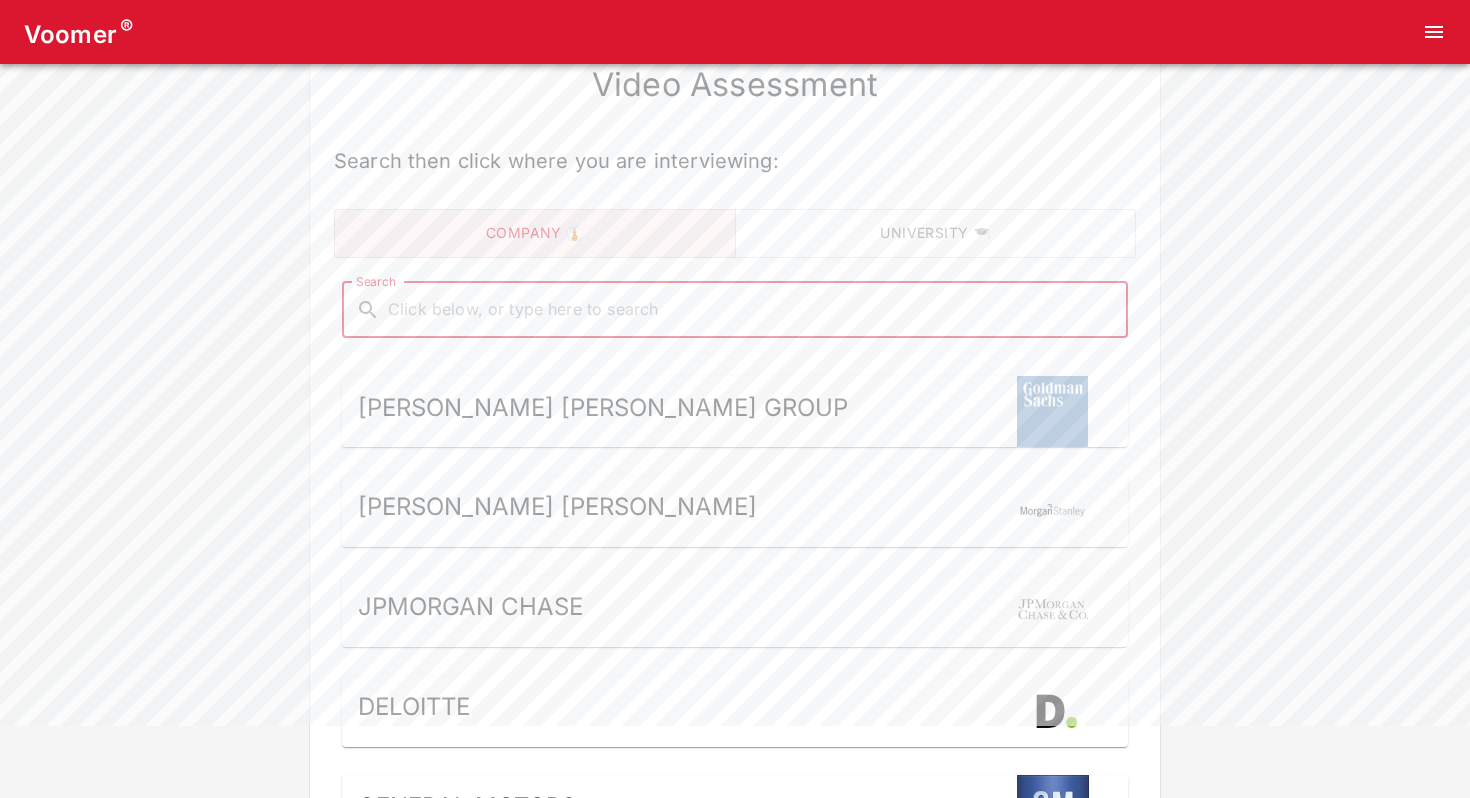 scroll, scrollTop: 0, scrollLeft: 0, axis: both 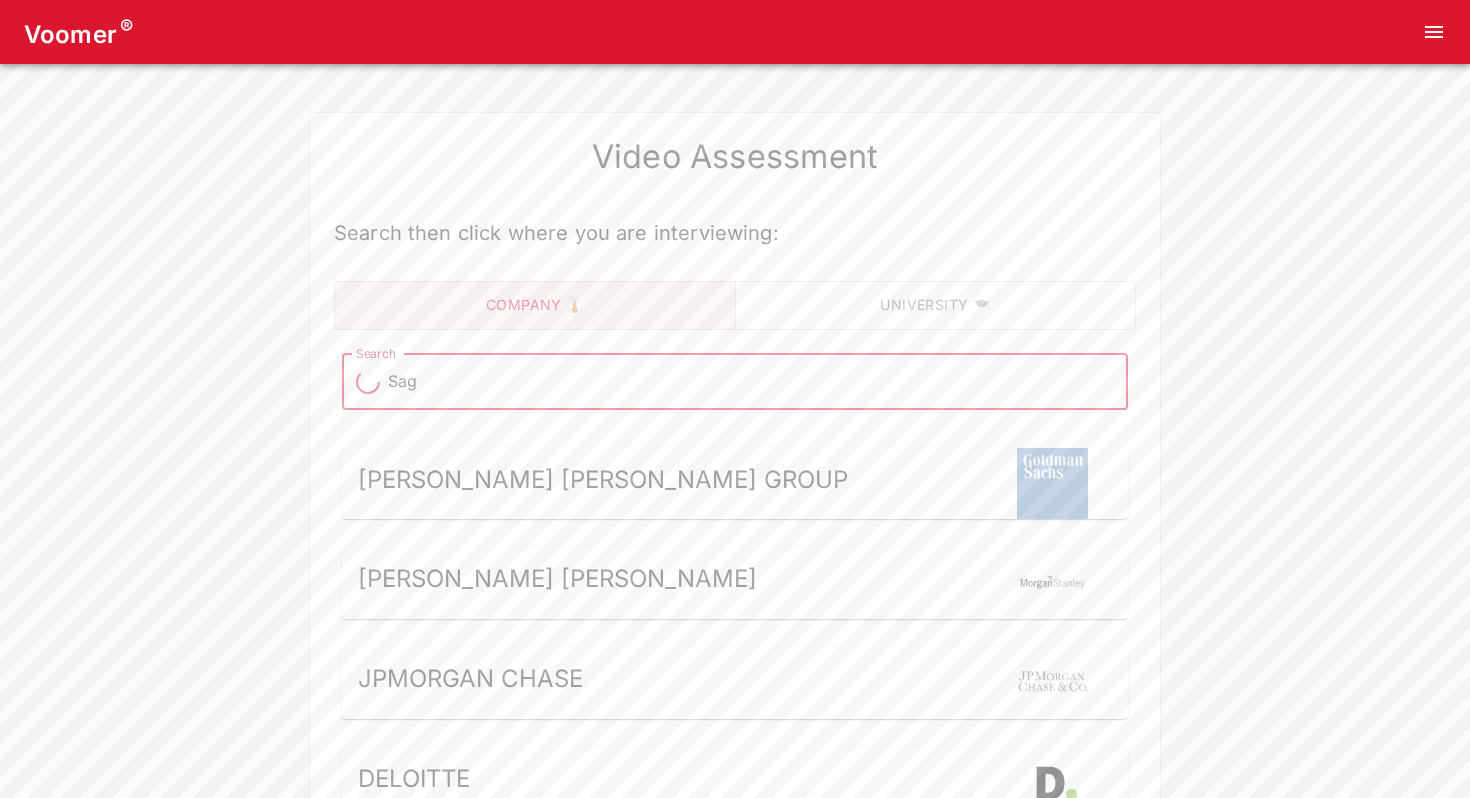 type on "Sage" 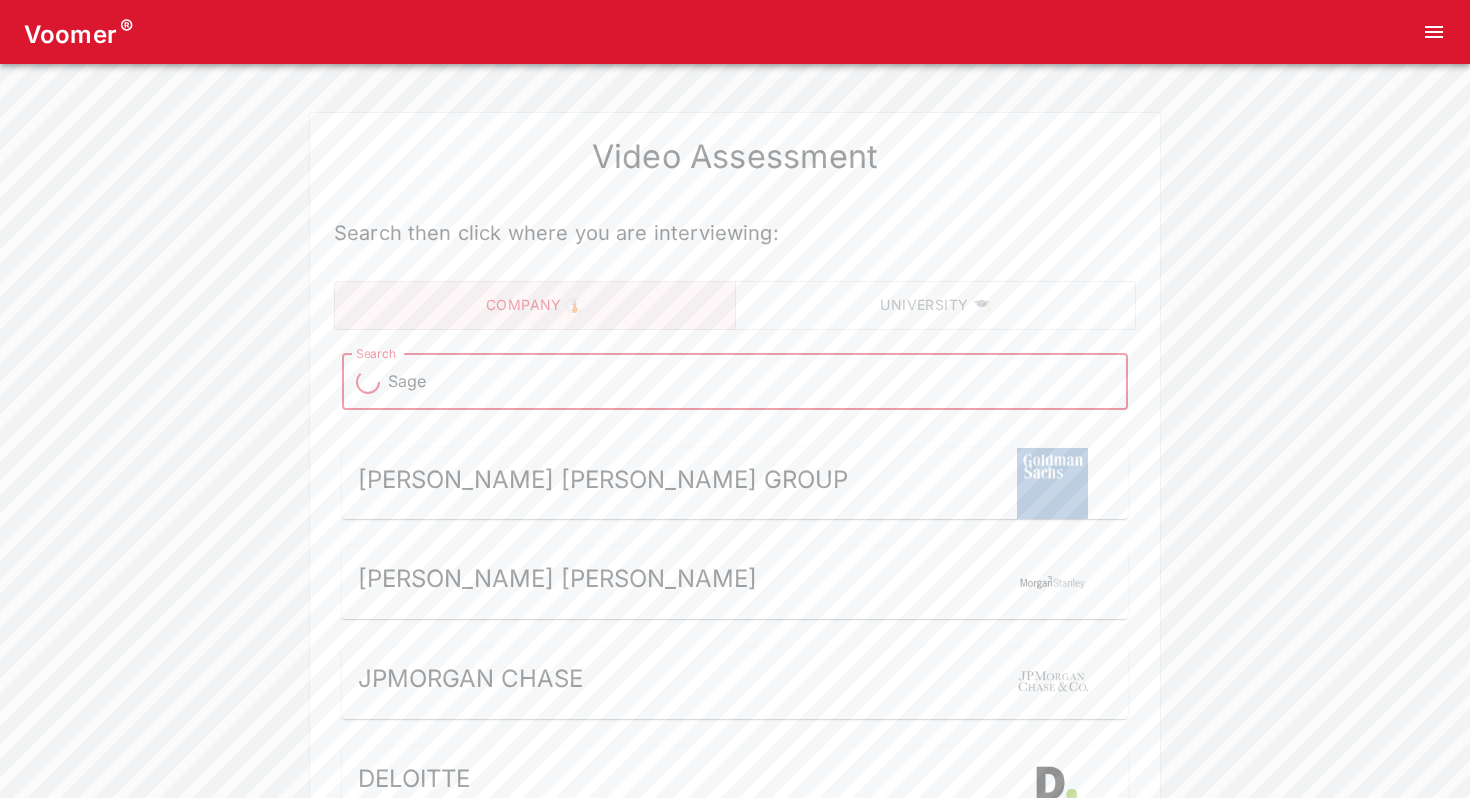 type on "Sage" 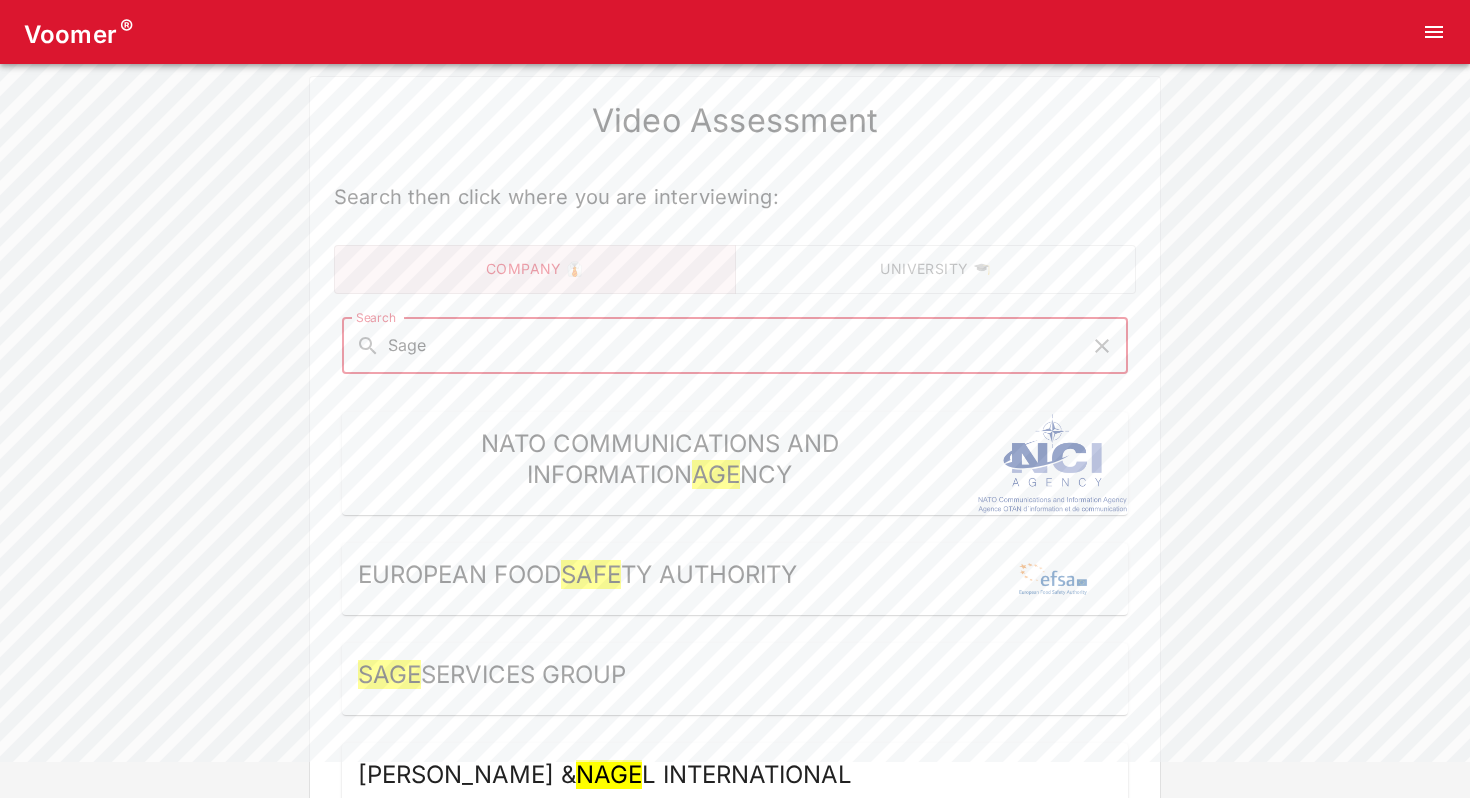 scroll, scrollTop: 306, scrollLeft: 0, axis: vertical 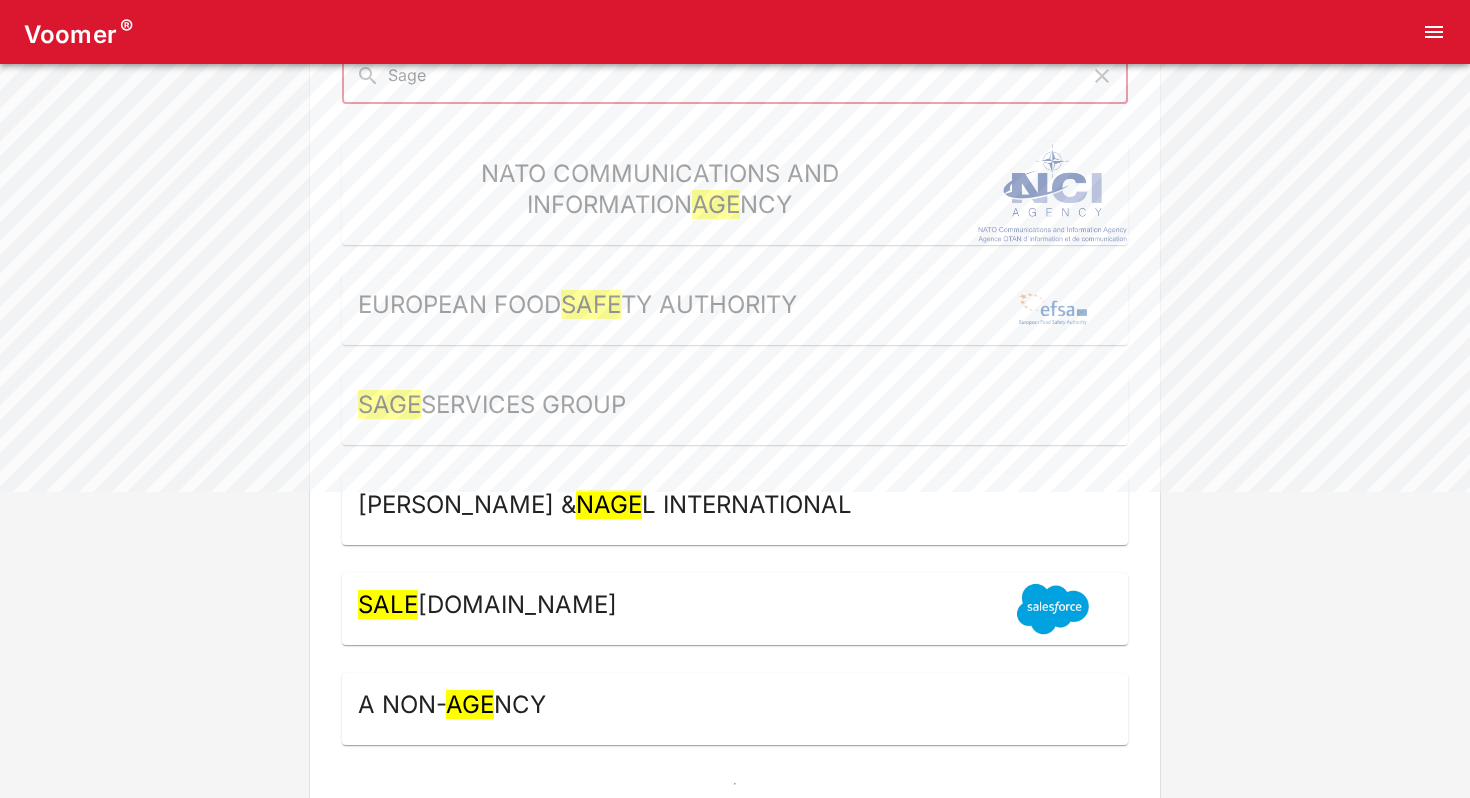click on "Sage  Services Group" at bounding box center (735, 409) 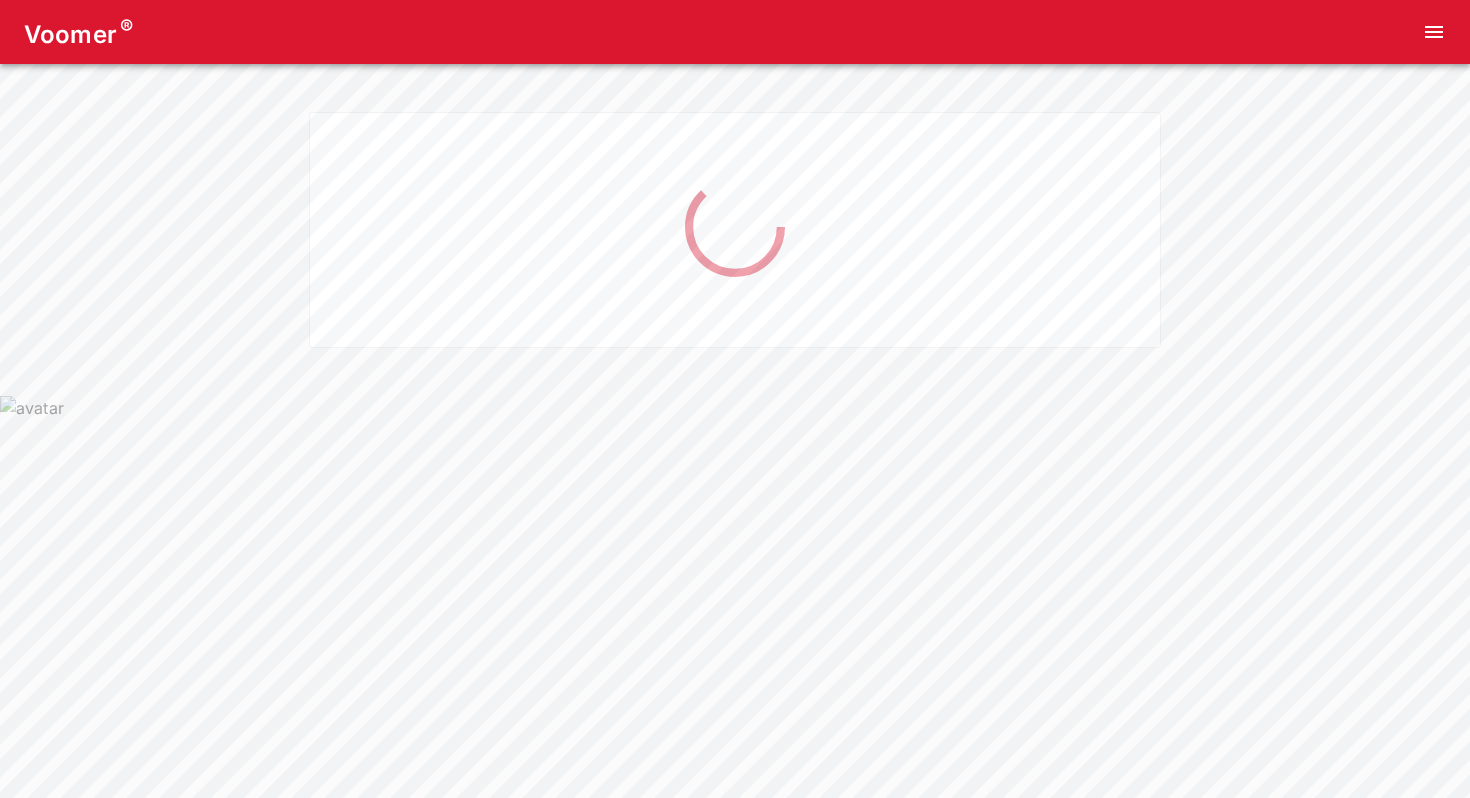 scroll, scrollTop: 0, scrollLeft: 0, axis: both 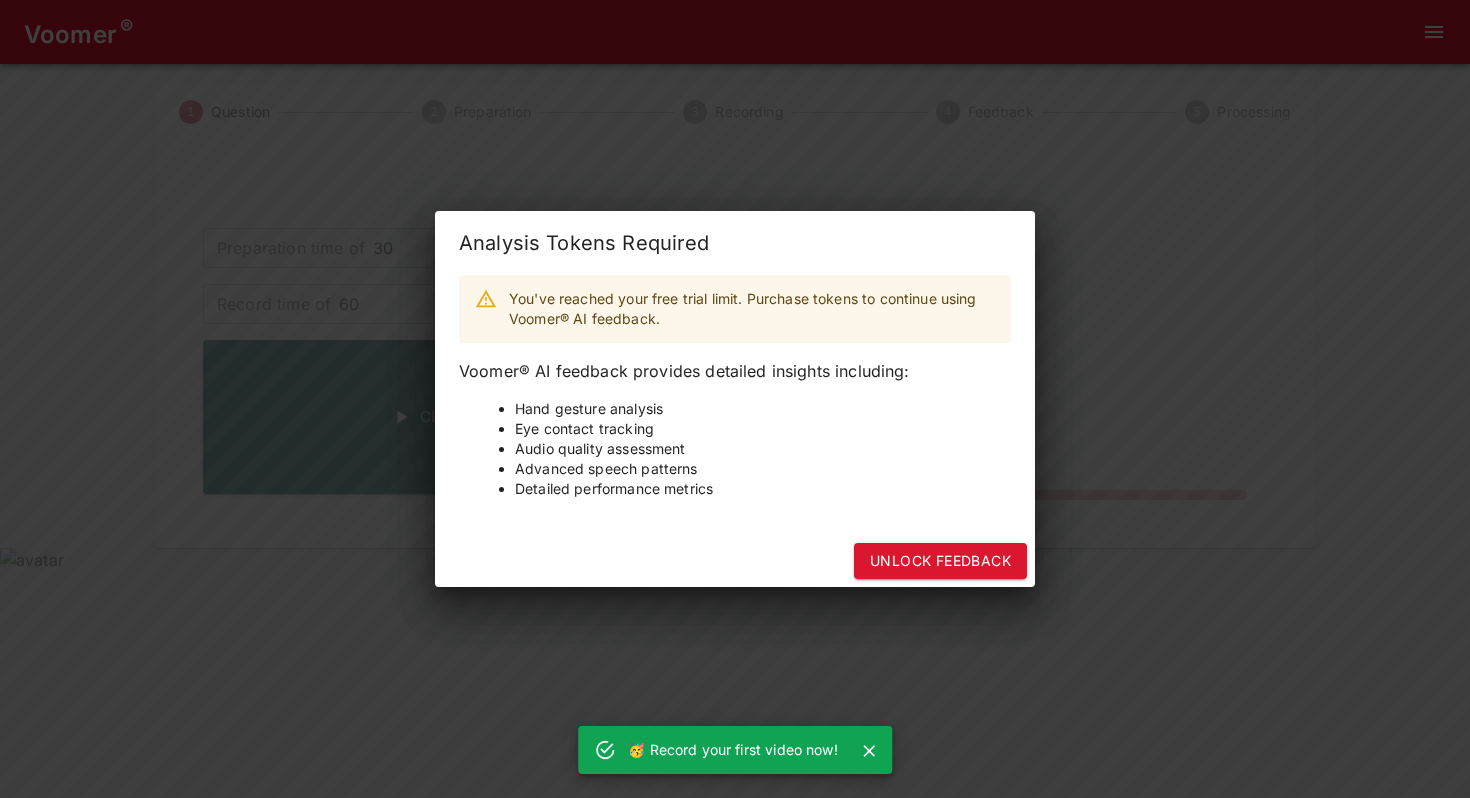 click on "Eye contact tracking" at bounding box center (763, 429) 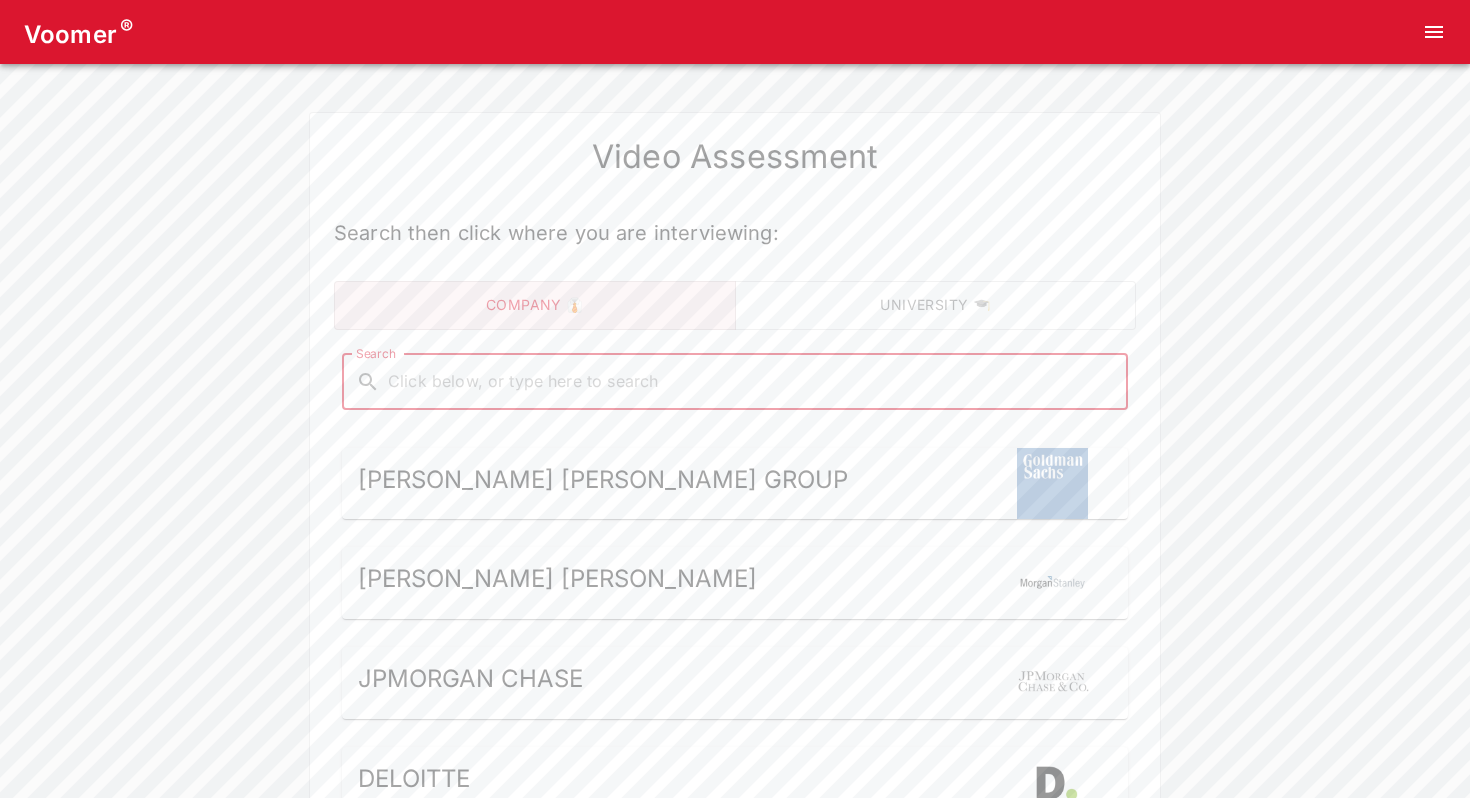 type on "Sage" 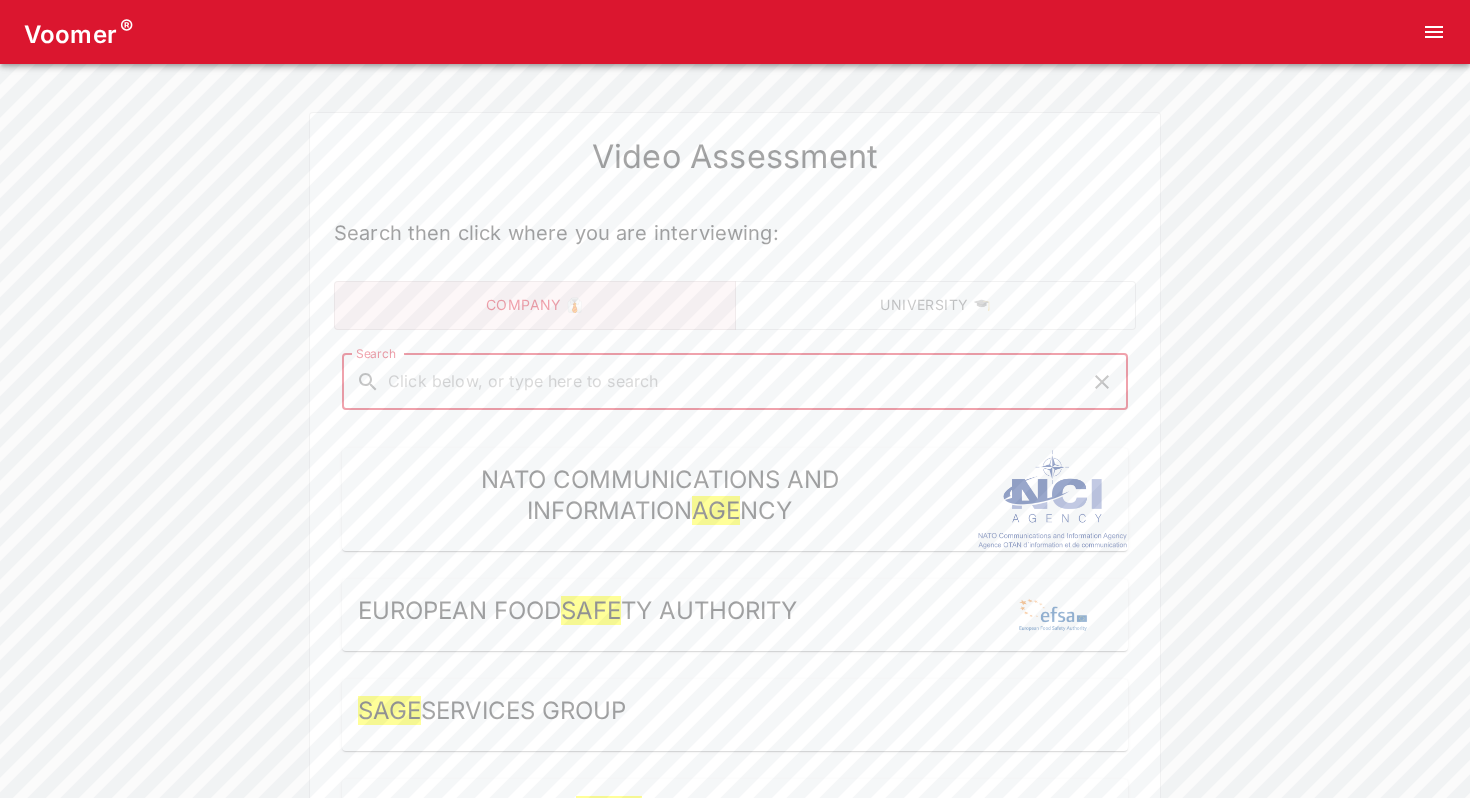 type 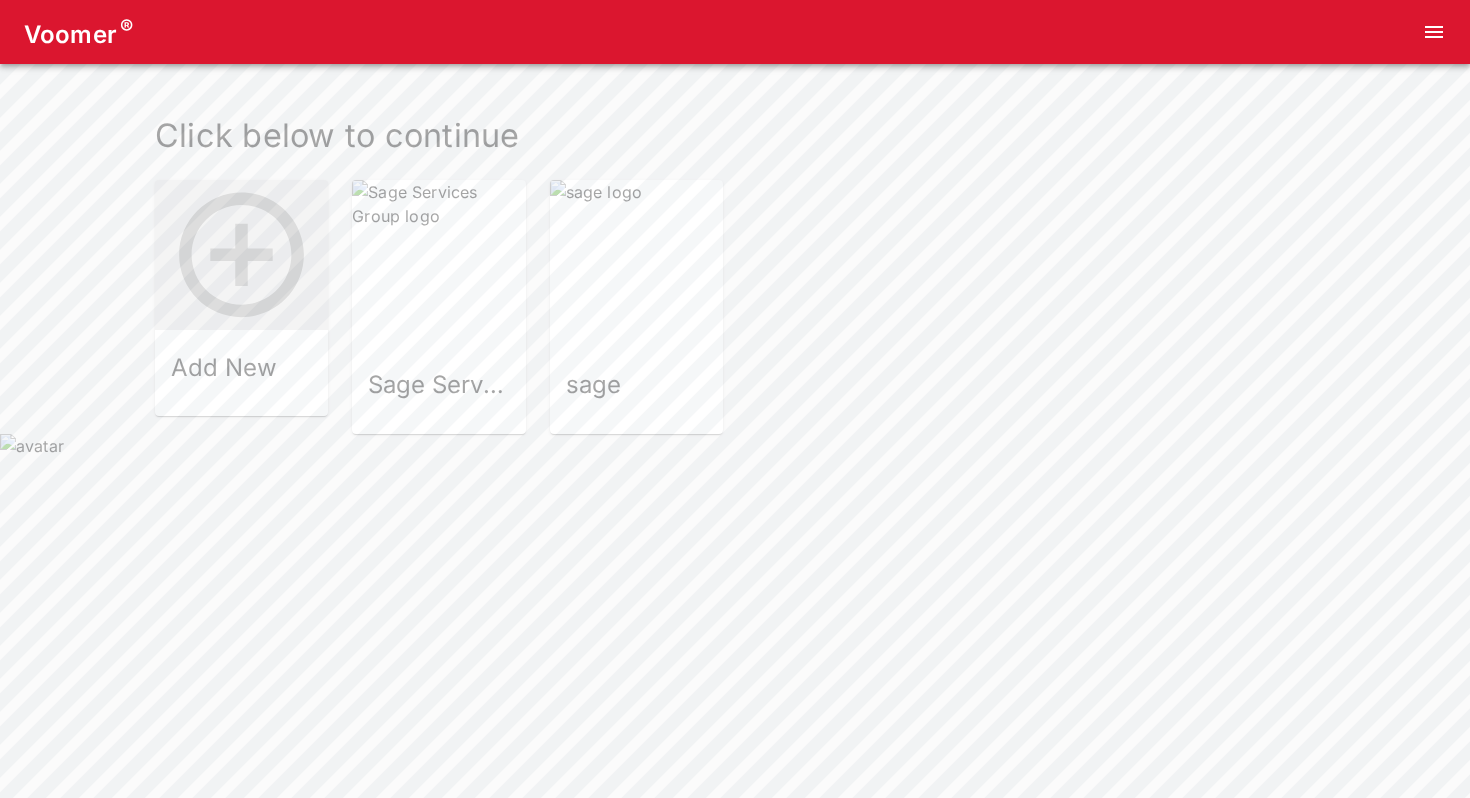 click at bounding box center (636, 266) 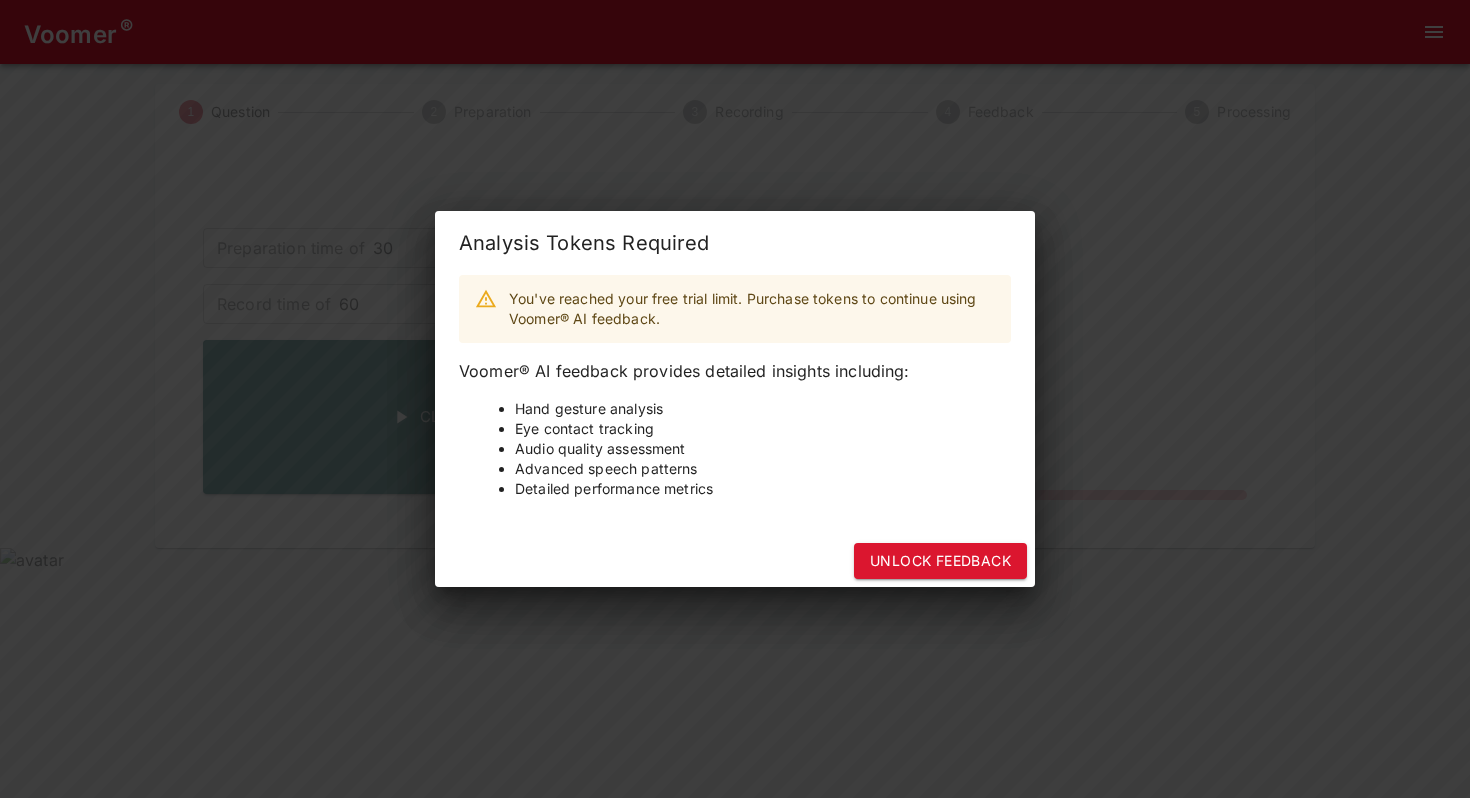 click on "Analysis Tokens Required You've reached your free trial limit. Purchase tokens to continue using Voomer® AI feedback. Voomer® AI feedback provides detailed insights including: Hand gesture analysis Eye contact tracking Audio quality assessment Advanced speech patterns Detailed performance metrics Unlock Feedback" at bounding box center [735, 399] 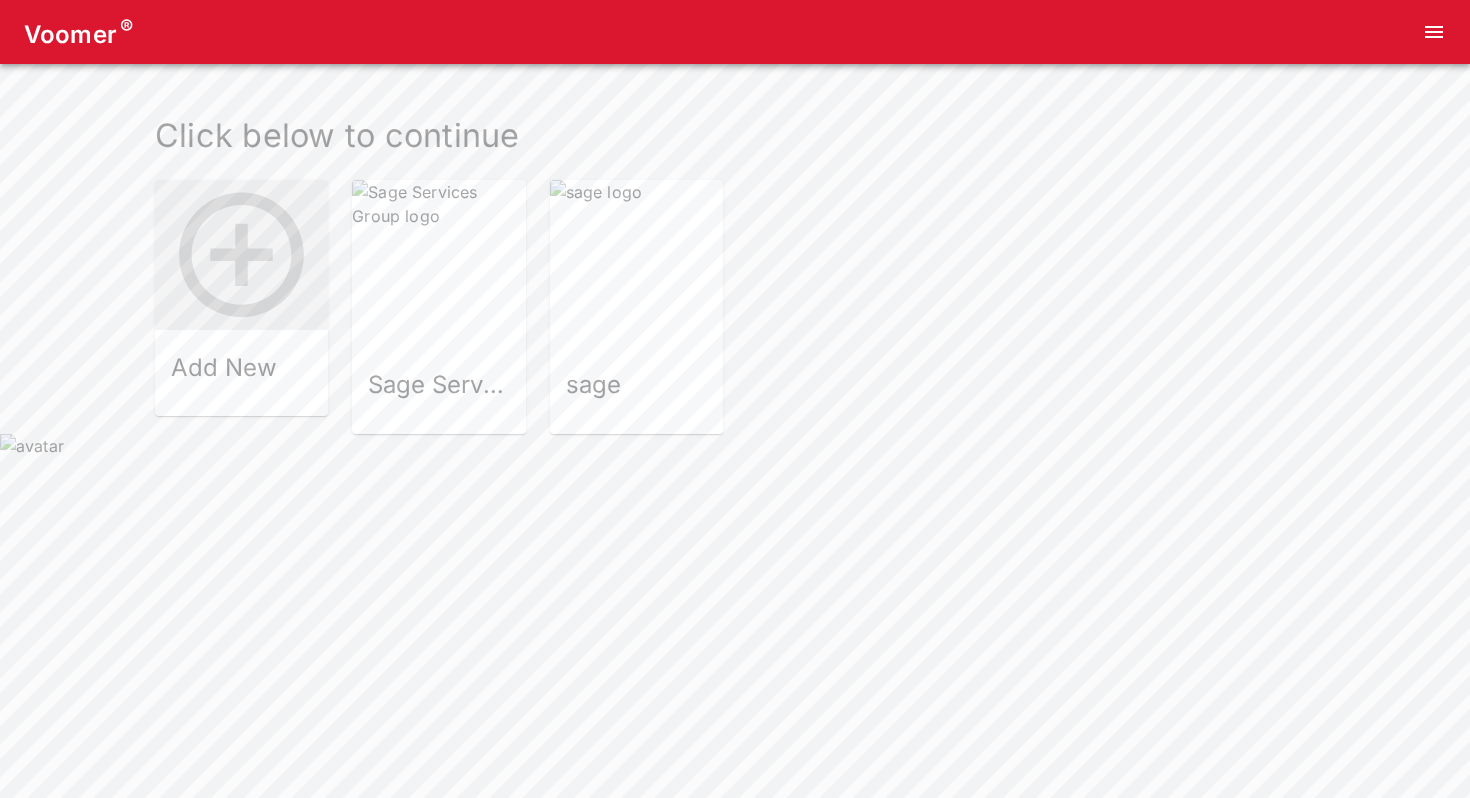 click 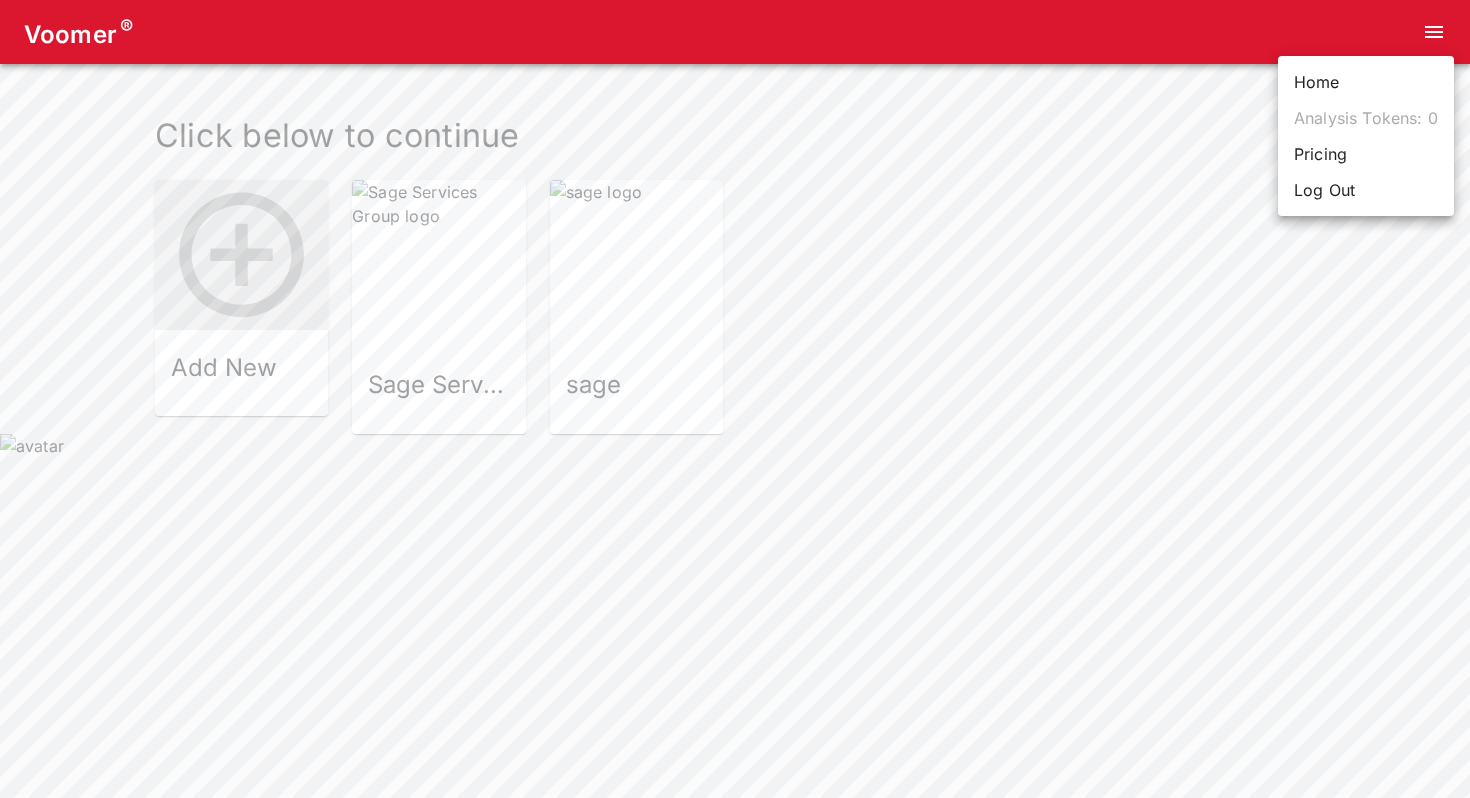 click on "Home" at bounding box center (1366, 82) 